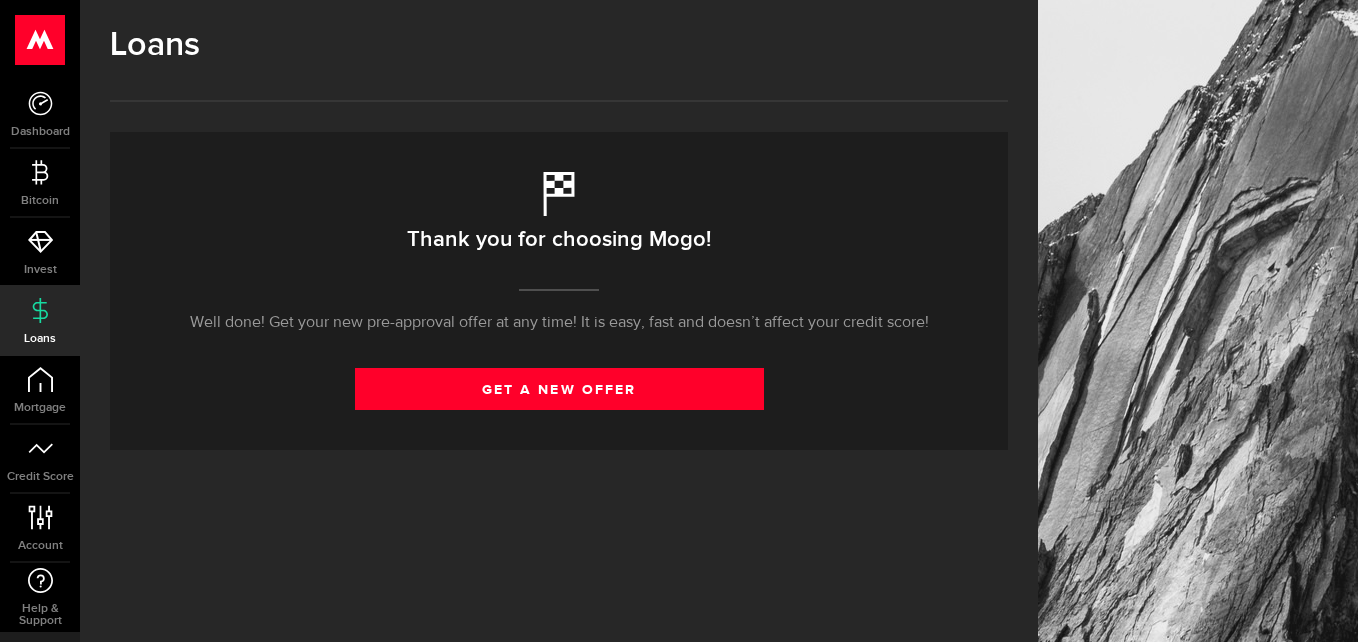 scroll, scrollTop: 0, scrollLeft: 0, axis: both 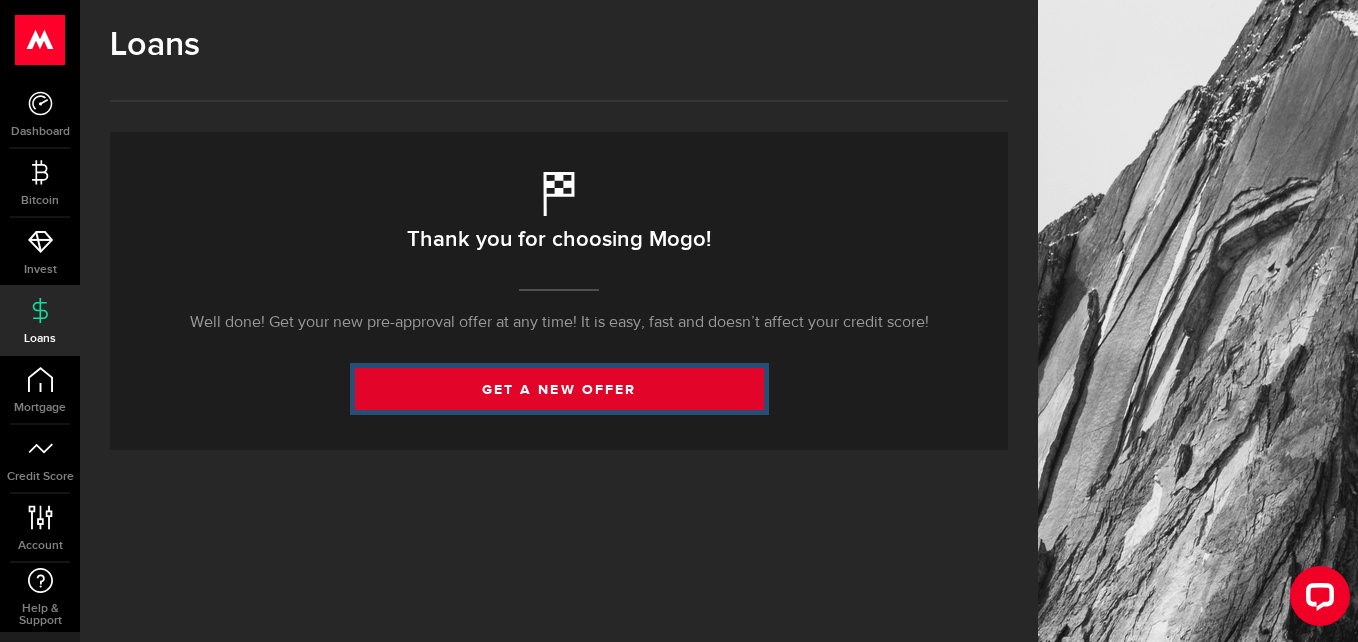 click on "get a new offer" at bounding box center [559, 389] 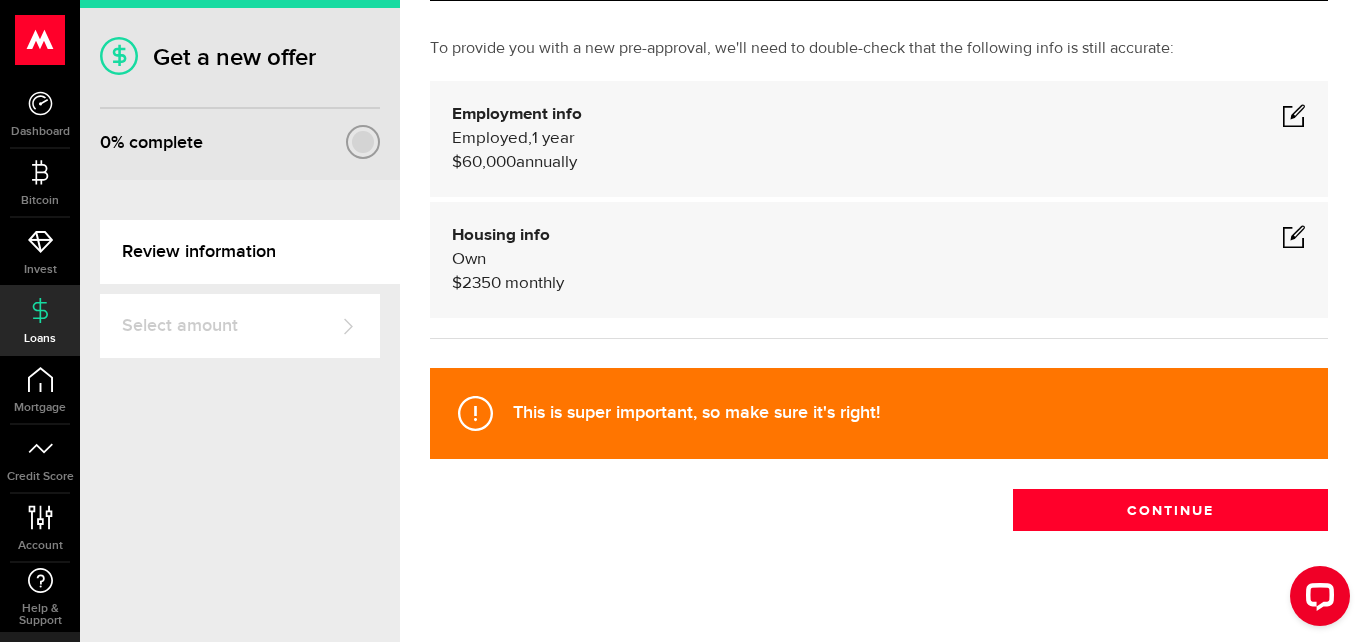 scroll, scrollTop: 110, scrollLeft: 0, axis: vertical 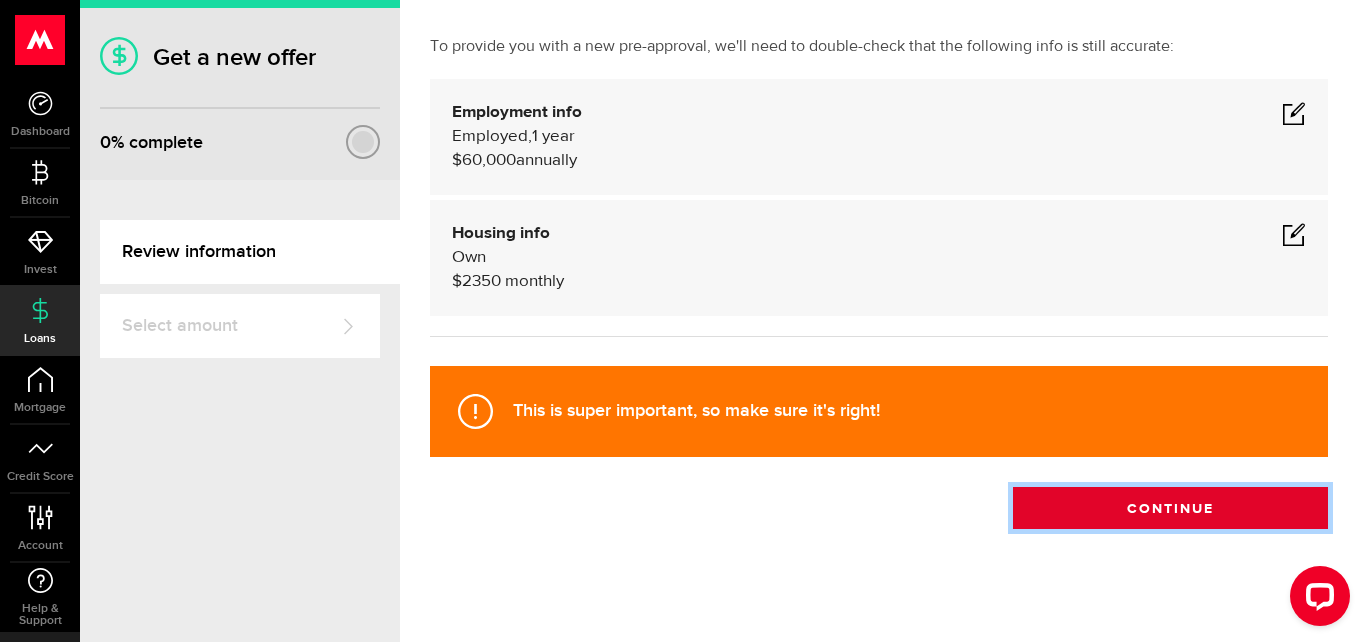 click on "Continue" at bounding box center (1170, 508) 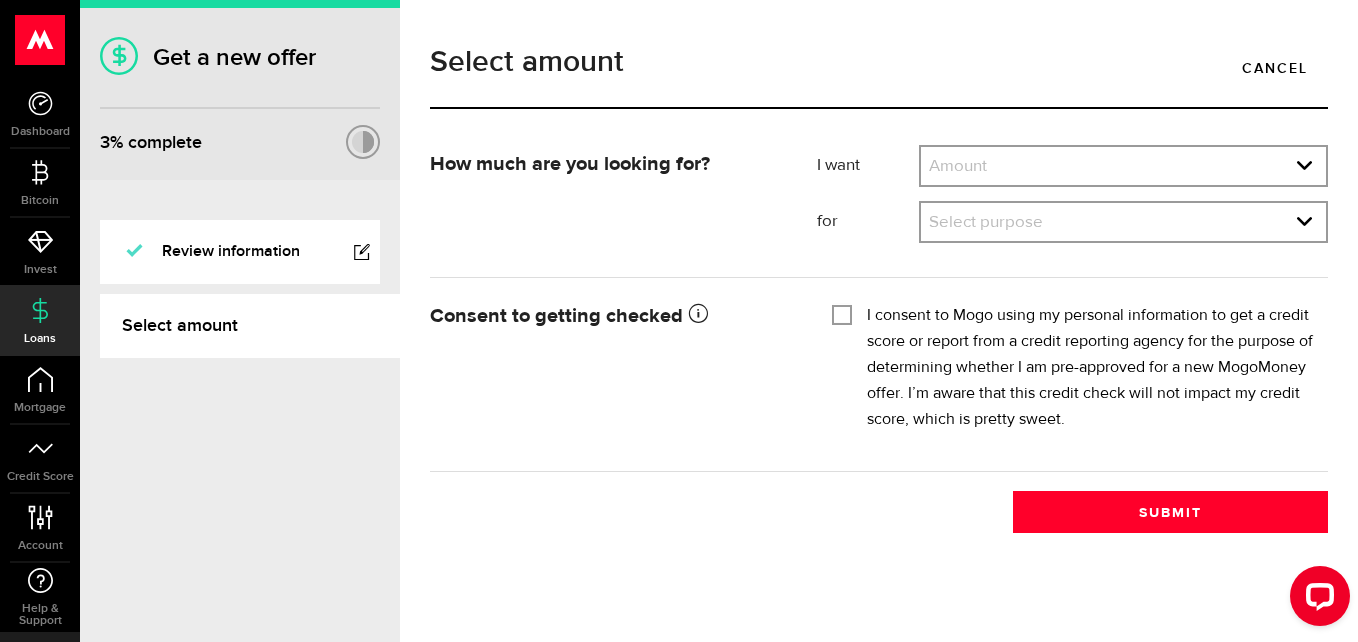 scroll, scrollTop: 0, scrollLeft: 0, axis: both 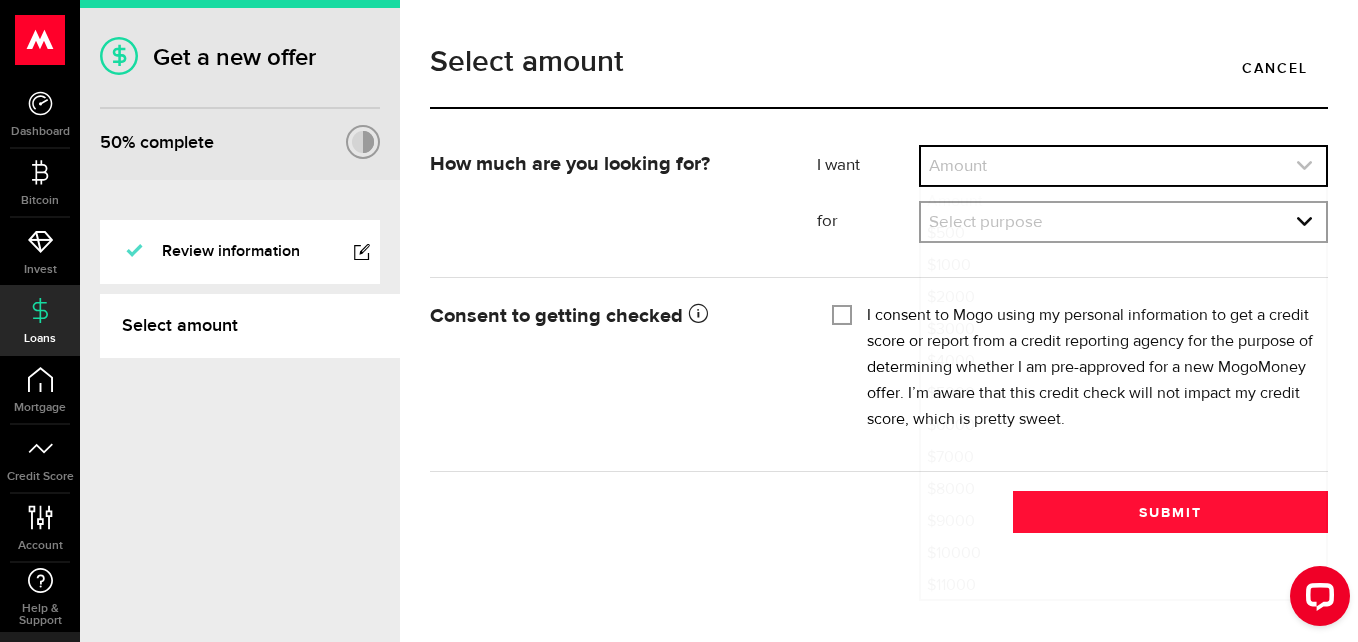 click at bounding box center (1123, 166) 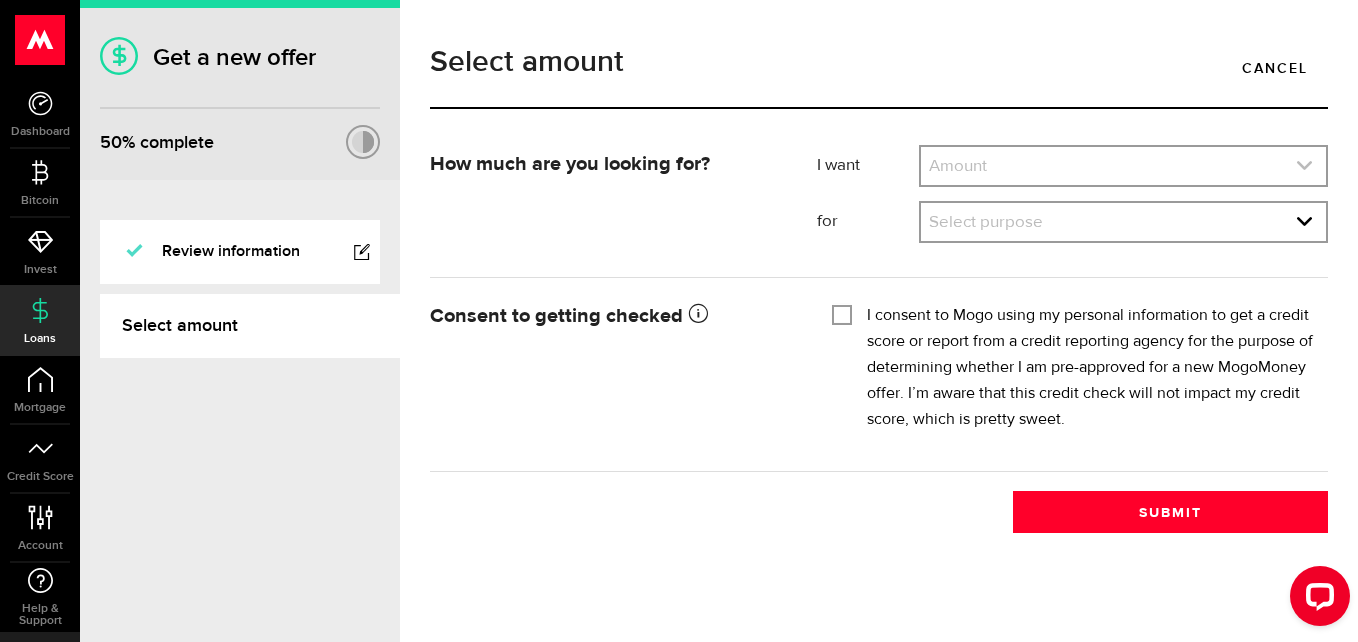 click at bounding box center [1123, 166] 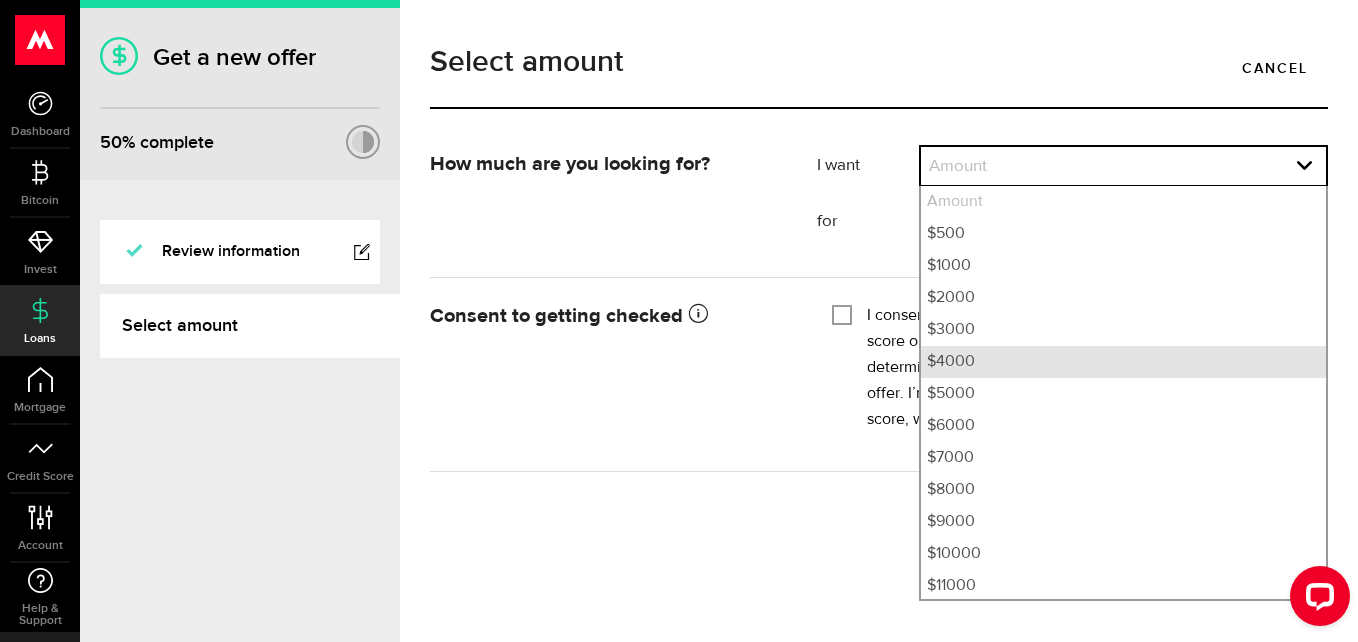 click on "$4000" at bounding box center [1123, 362] 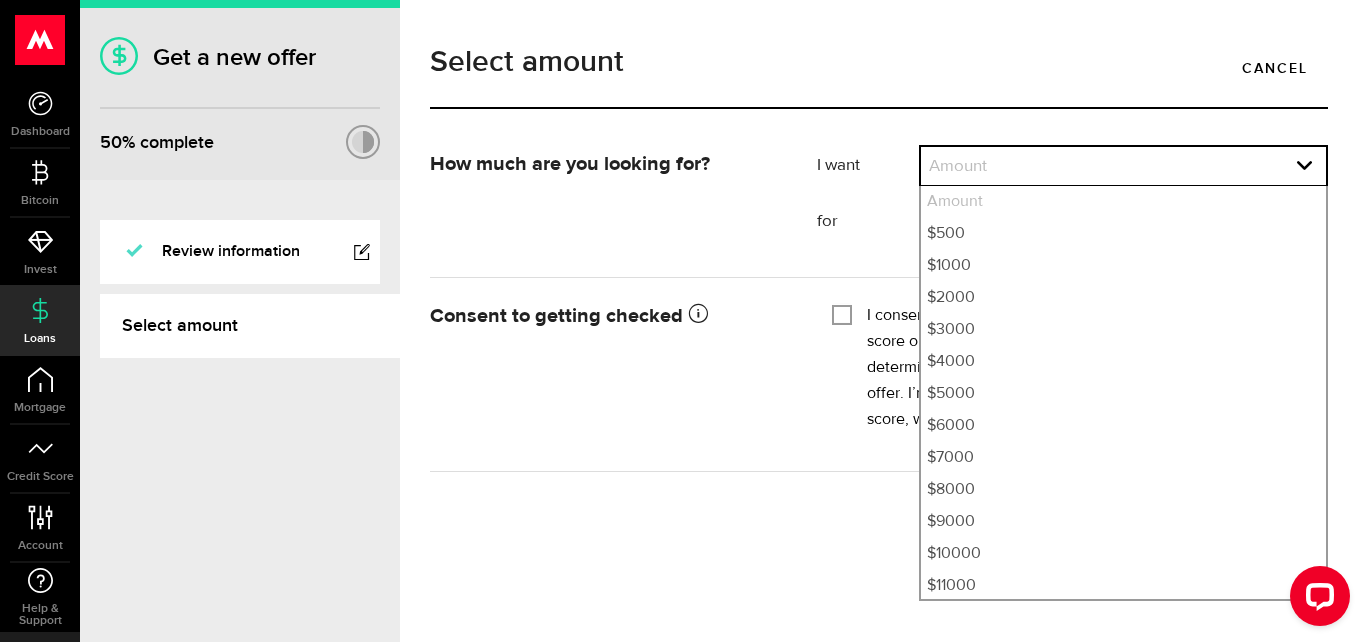 select on "4000" 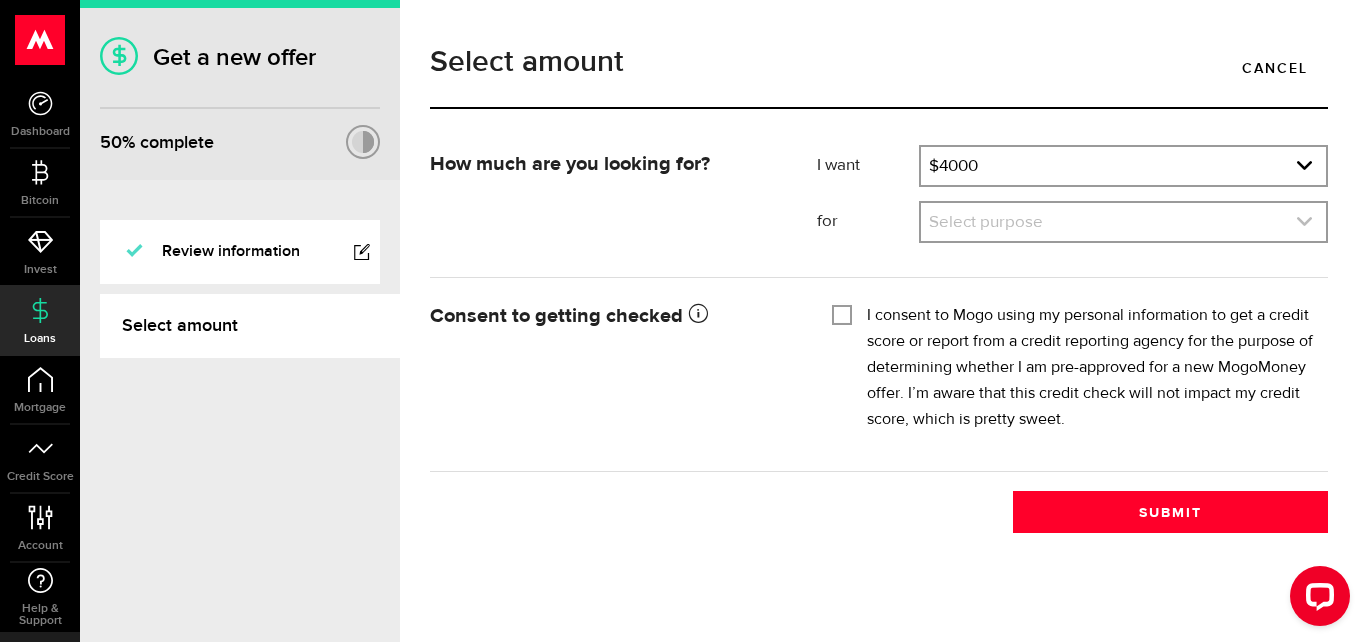 click 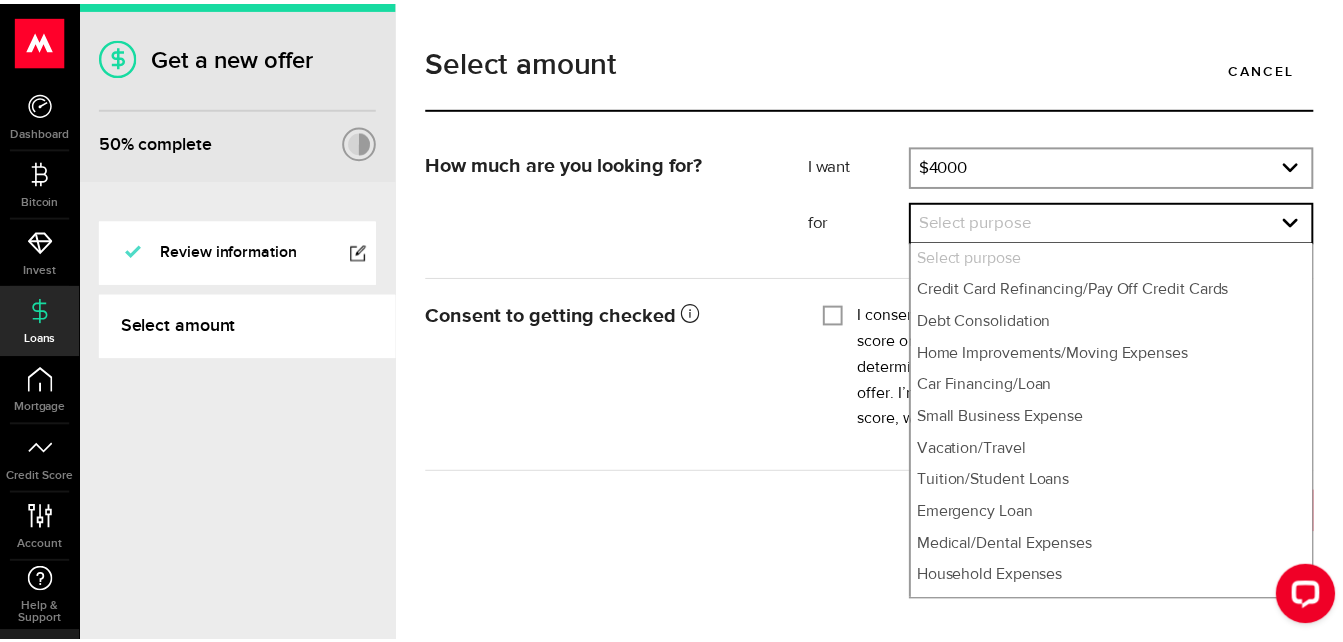 scroll, scrollTop: 27, scrollLeft: 0, axis: vertical 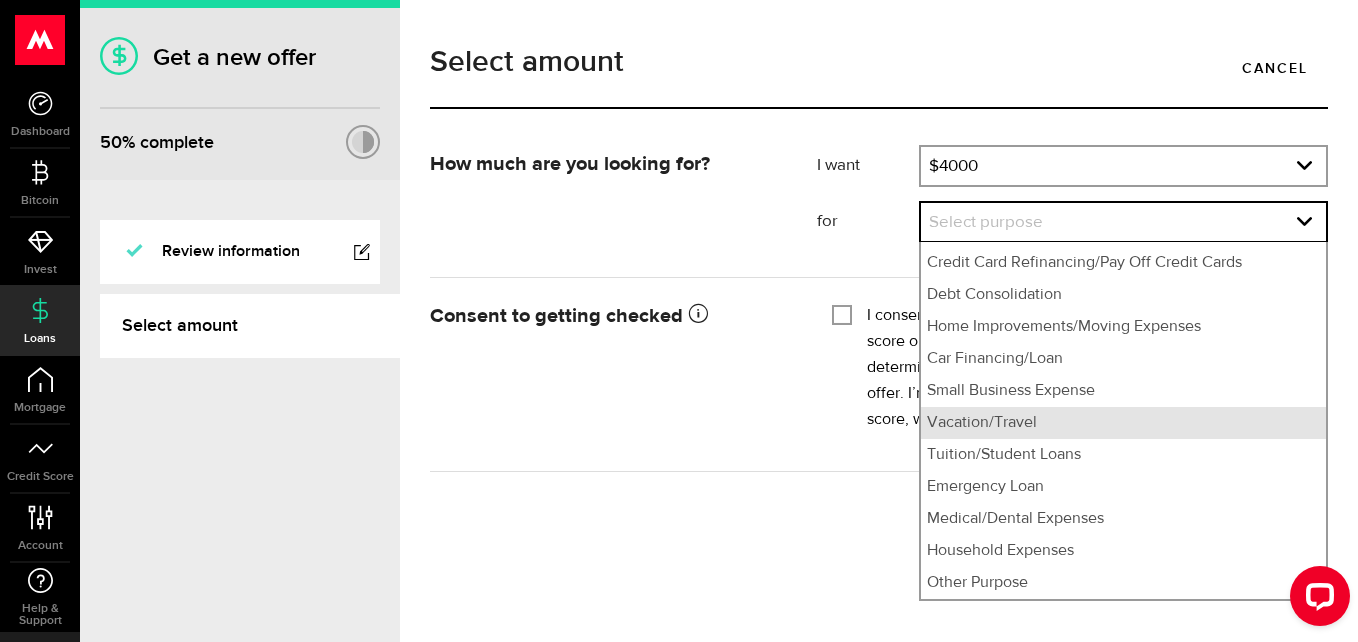 click on "Vacation/Travel" at bounding box center (1123, 423) 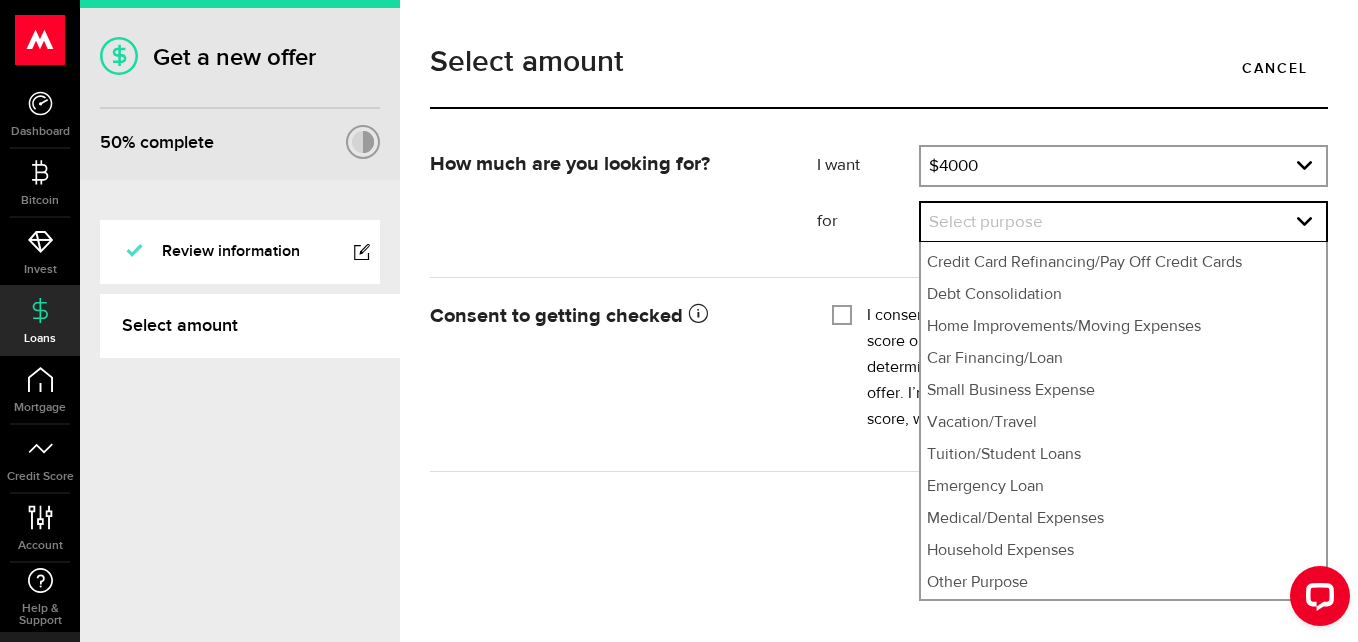 select on "Vacation/Travel" 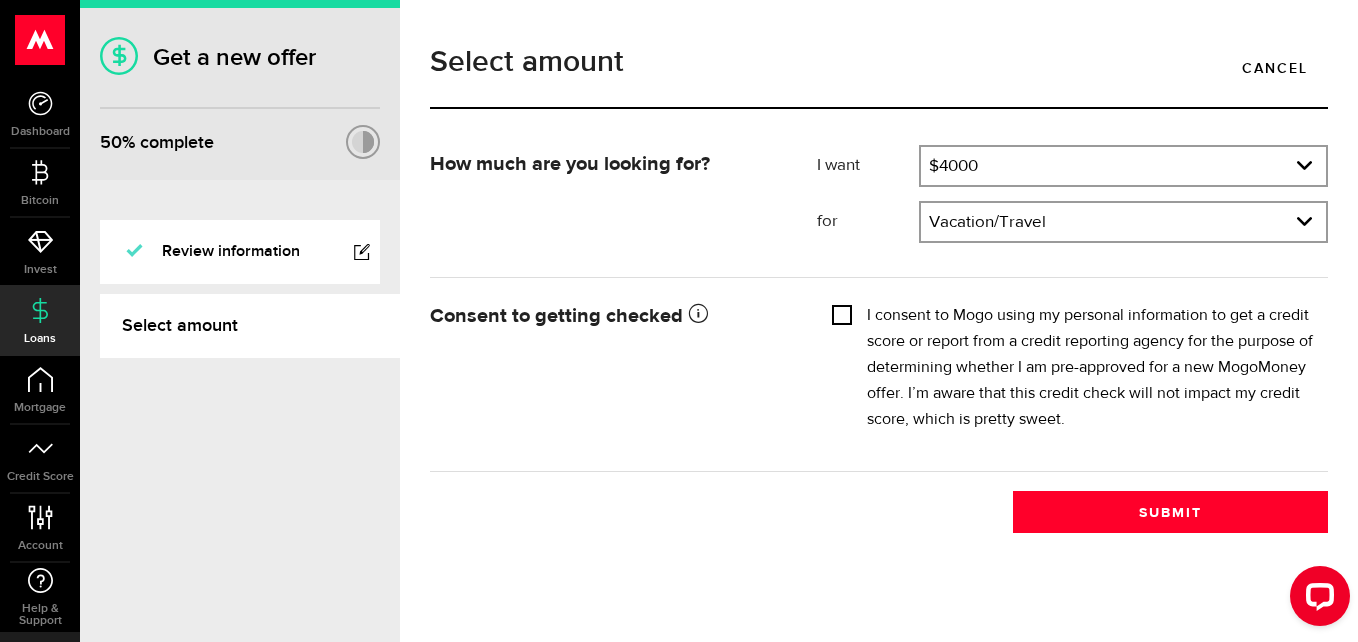 click on "I consent to Mogo using my personal information to get a credit score or report from a credit reporting agency for the purpose of determining whether I am pre-approved for a new MogoMoney offer. I’m aware that this credit check will not impact my credit score, which is pretty sweet." at bounding box center [842, 313] 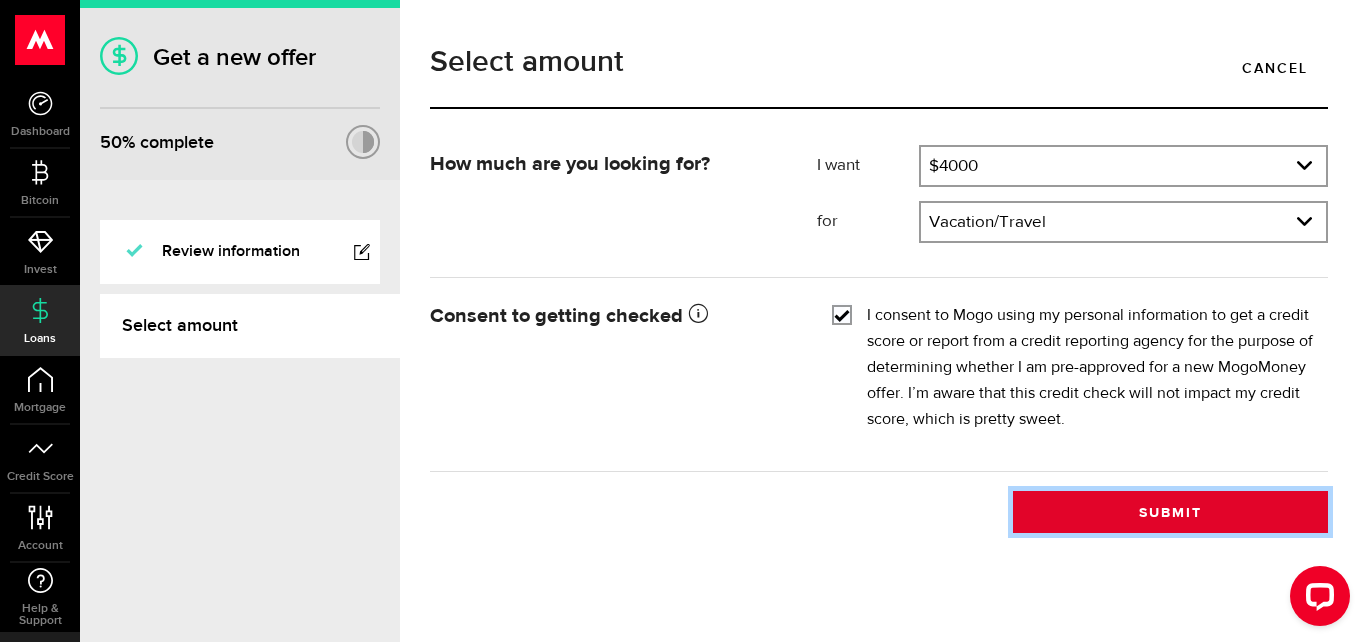 click on "Submit" at bounding box center [1170, 512] 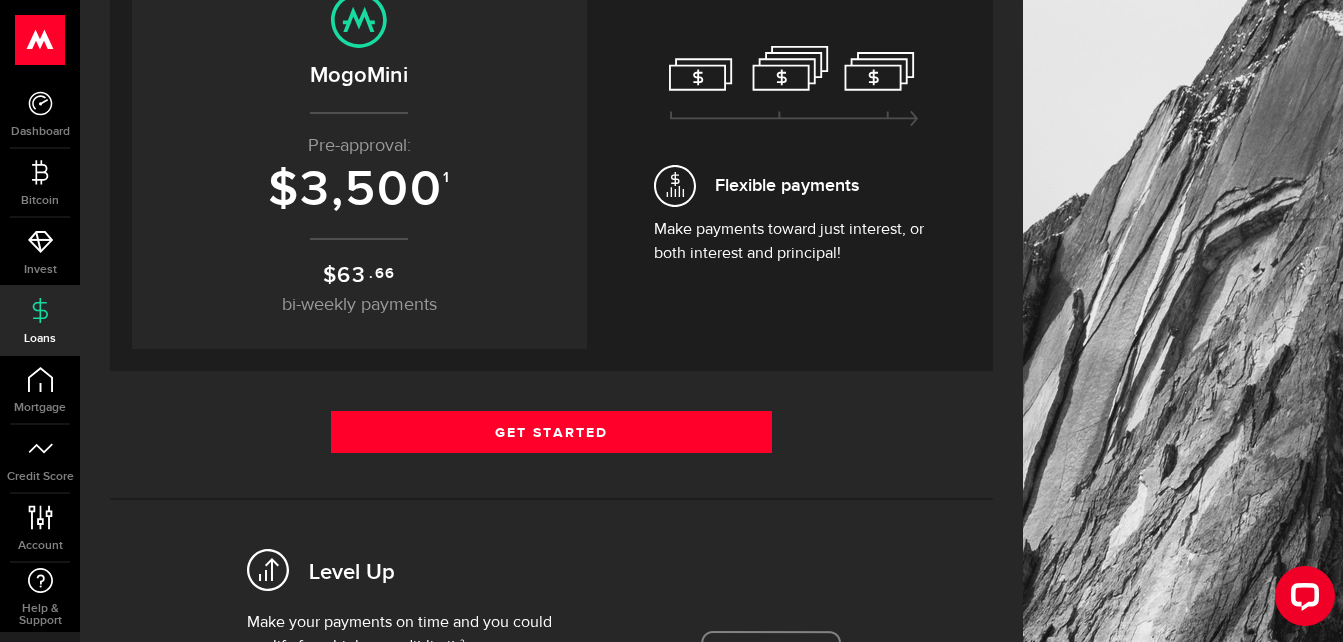 scroll, scrollTop: 242, scrollLeft: 0, axis: vertical 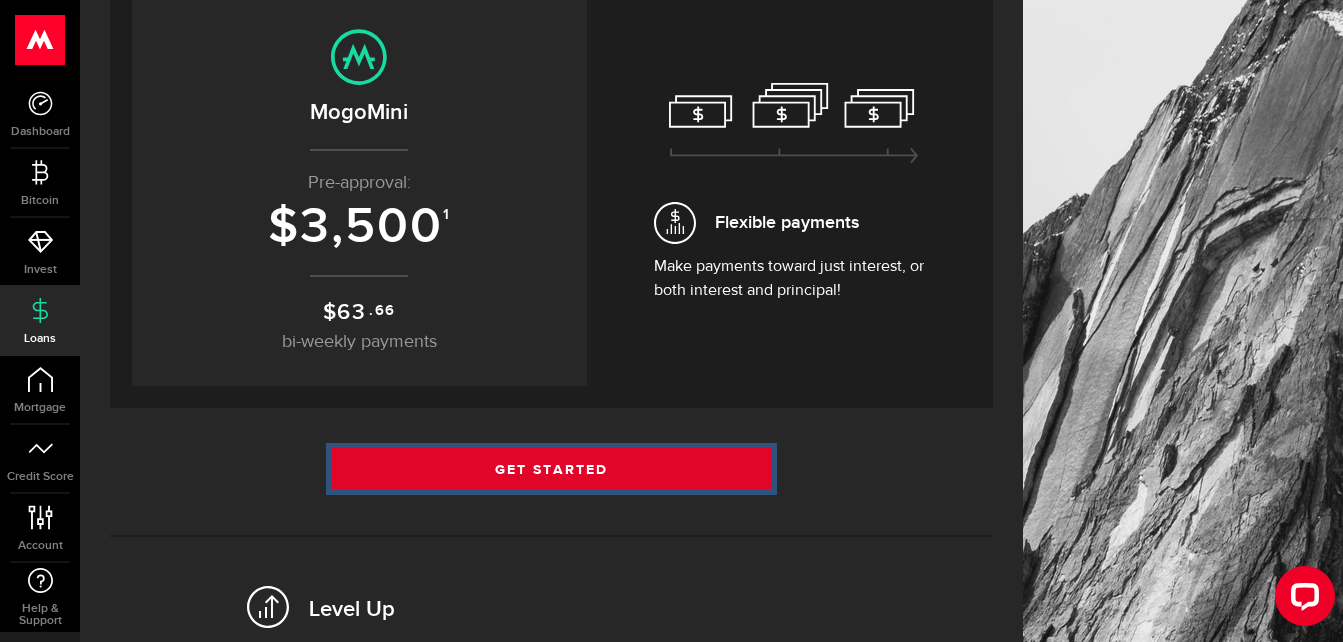 click on "Get Started" at bounding box center (552, 469) 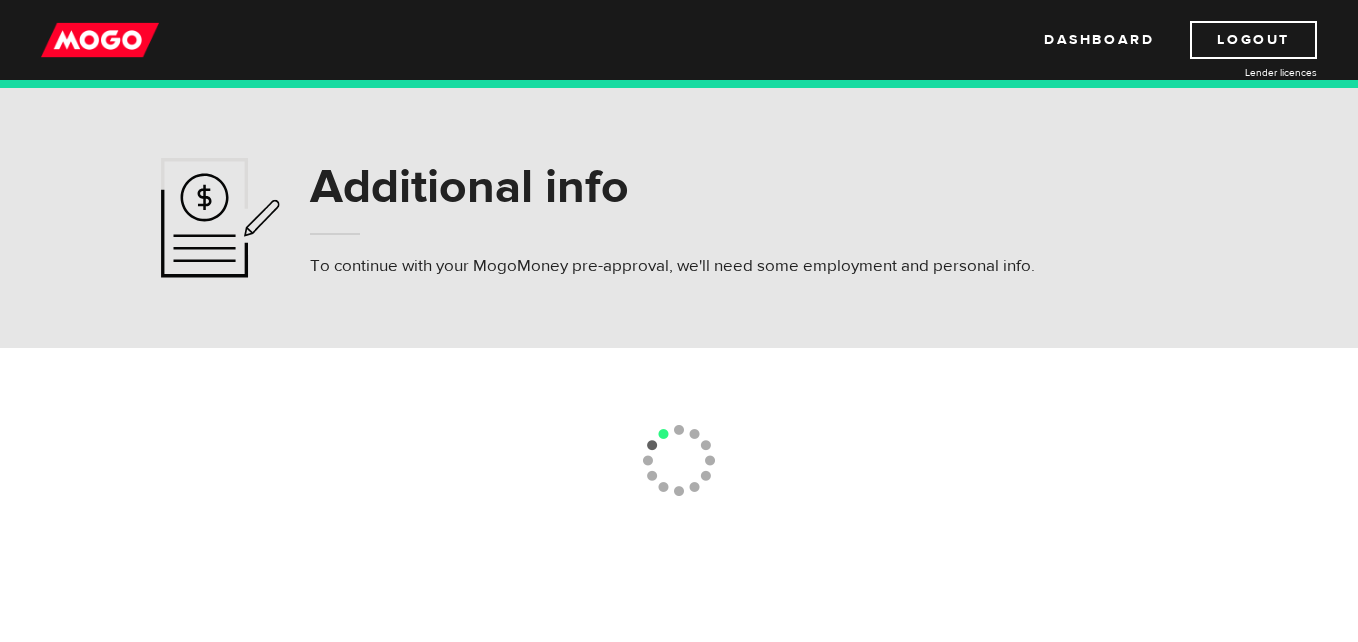 scroll, scrollTop: 0, scrollLeft: 0, axis: both 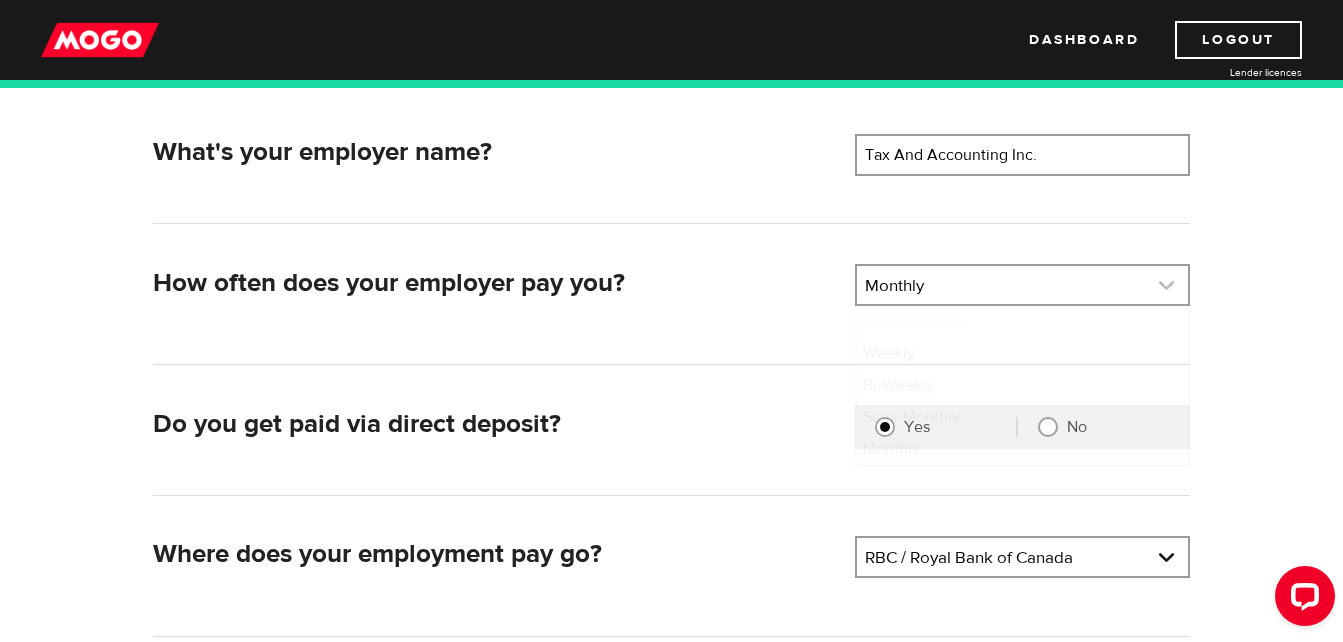click at bounding box center (1022, 285) 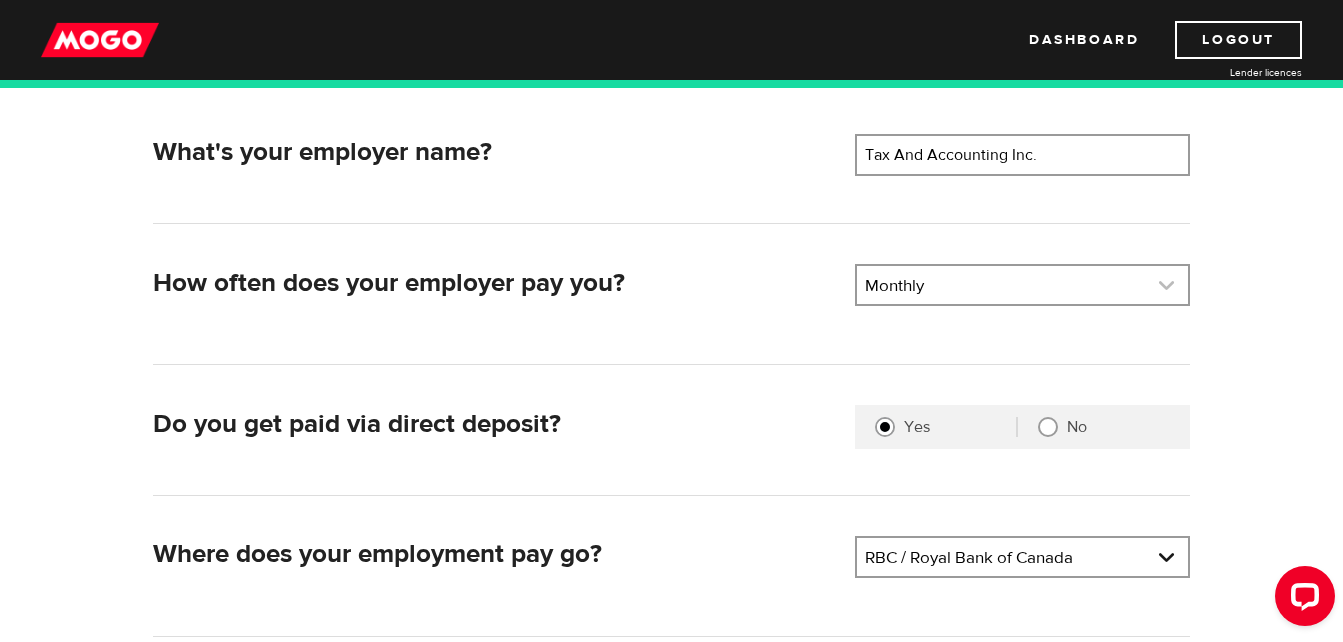 click at bounding box center [1022, 285] 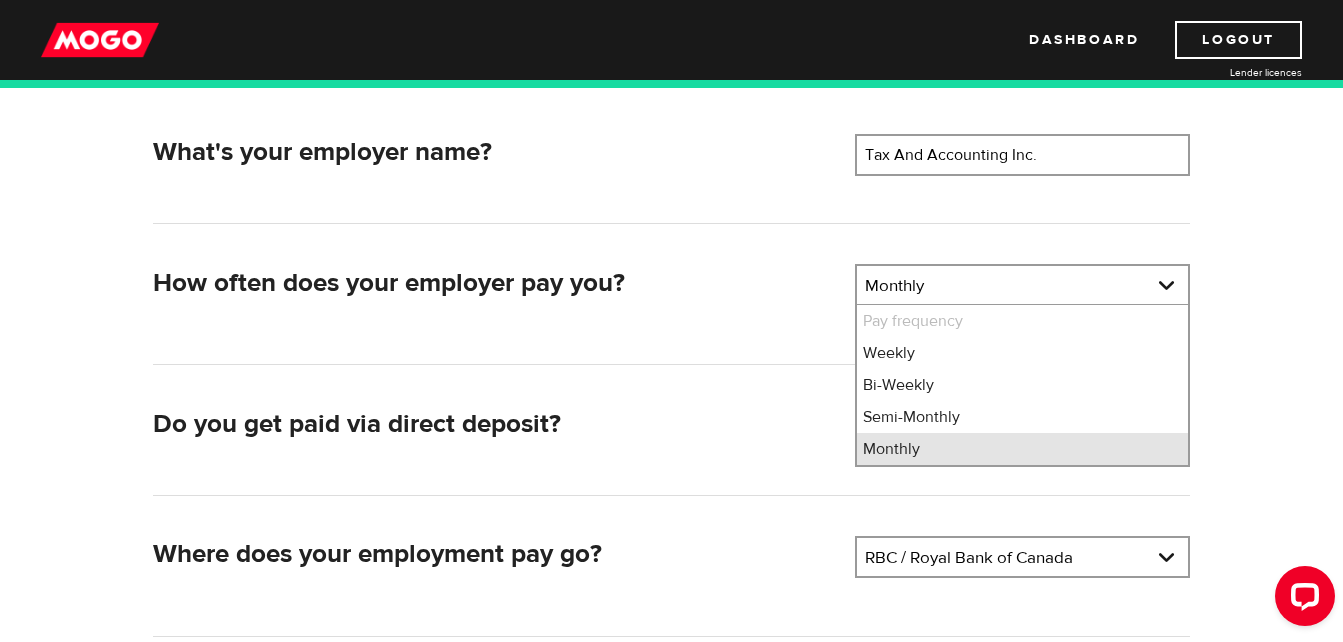 click on "Monthly" at bounding box center [1022, 449] 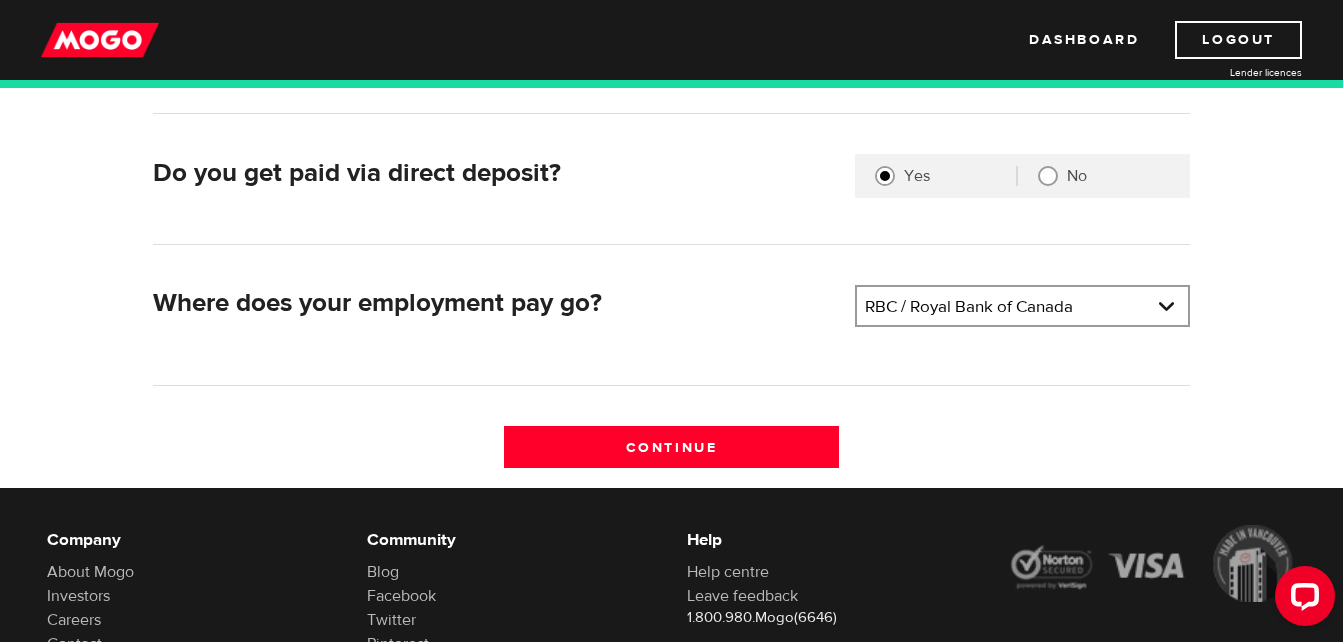 scroll, scrollTop: 547, scrollLeft: 0, axis: vertical 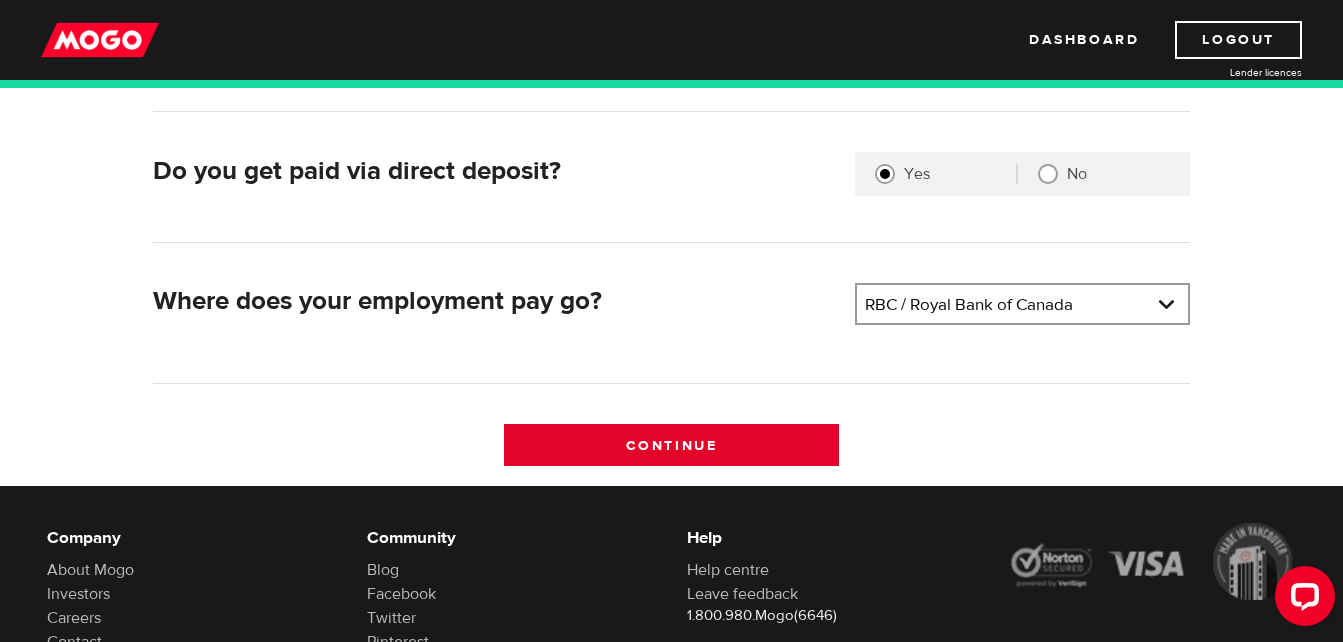click on "Continue" at bounding box center (671, 445) 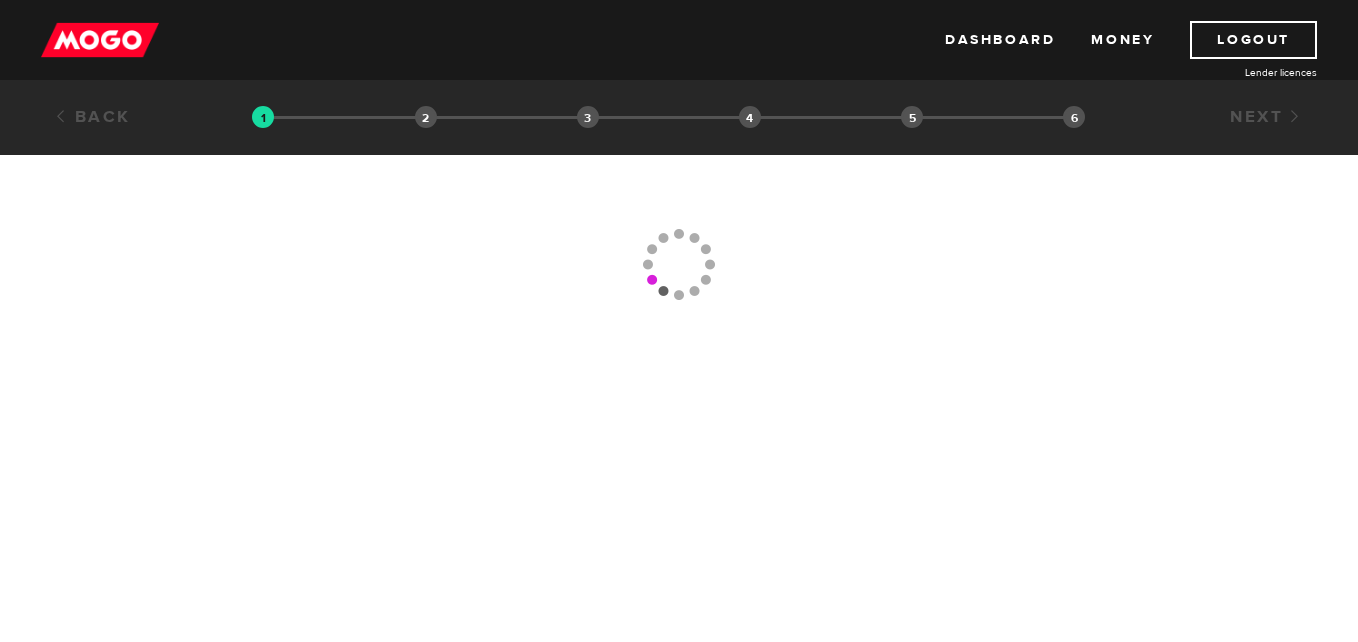 scroll, scrollTop: 0, scrollLeft: 0, axis: both 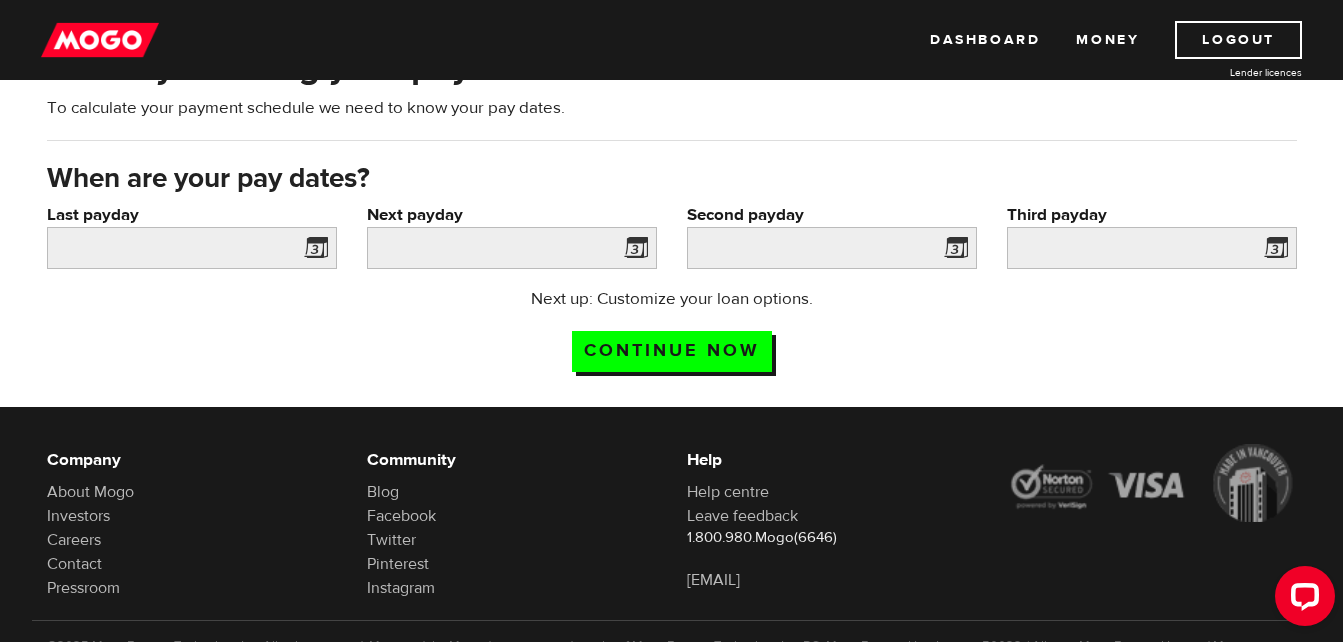 click at bounding box center (312, 251) 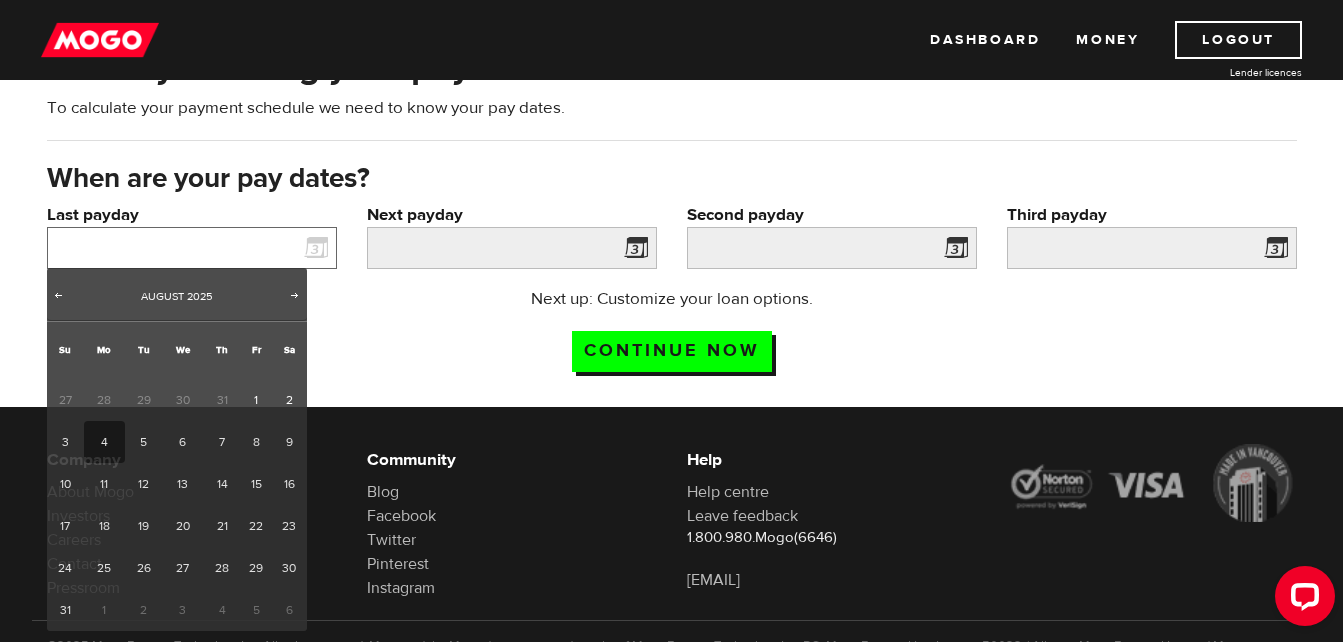 click on "Last payday" at bounding box center (192, 248) 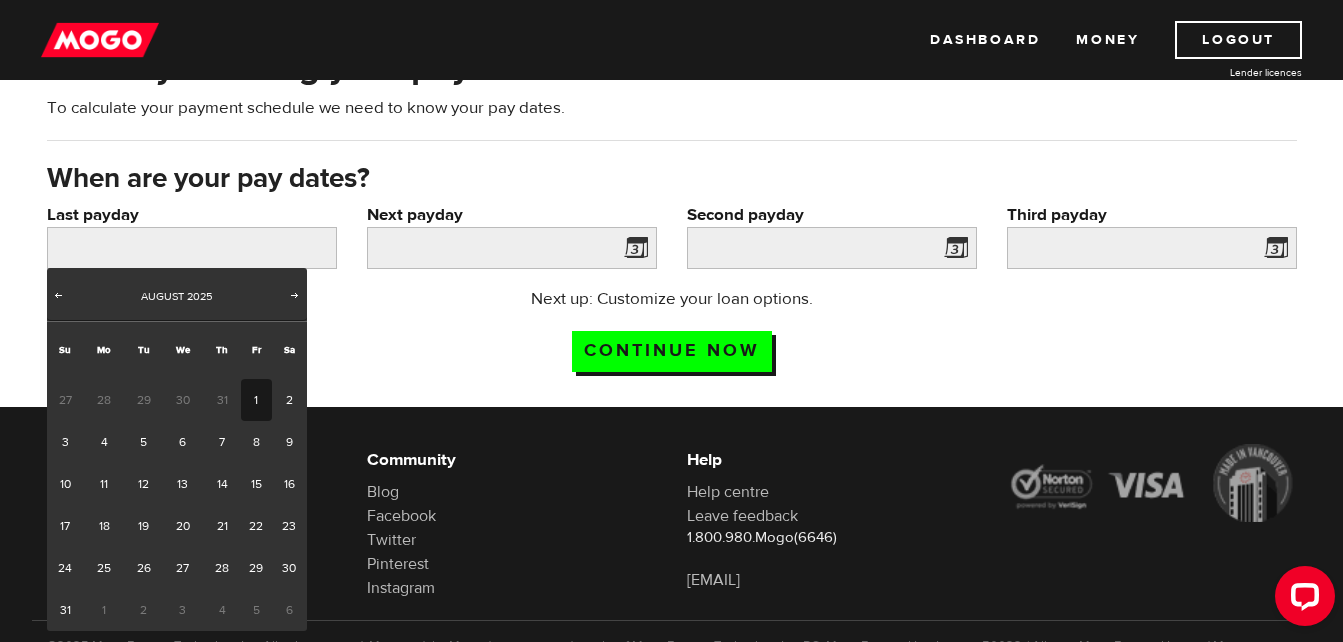 click on "1" at bounding box center [256, 400] 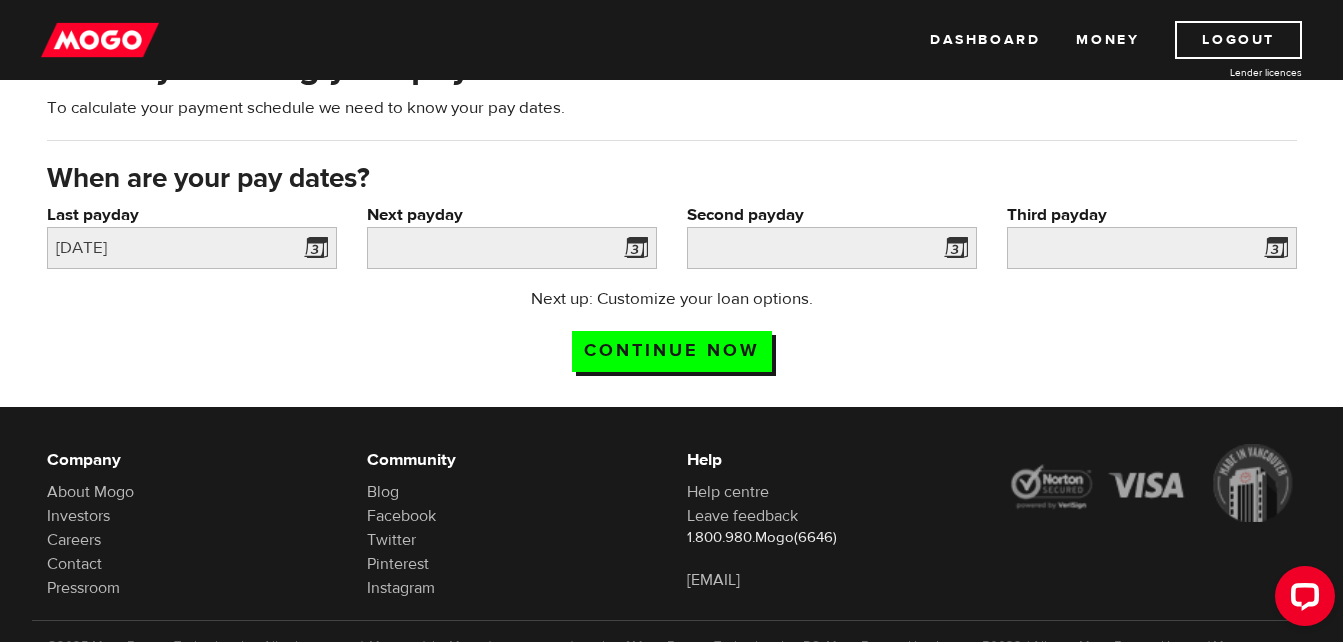 click at bounding box center (632, 251) 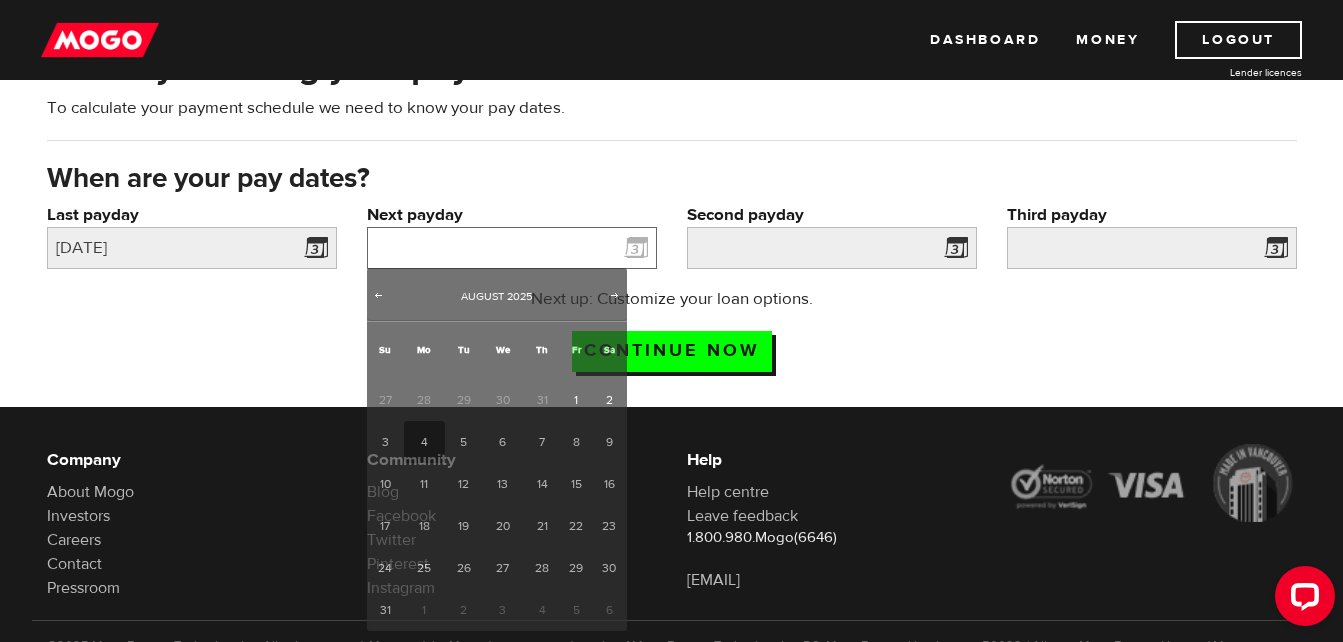 click on "Next payday" at bounding box center [512, 248] 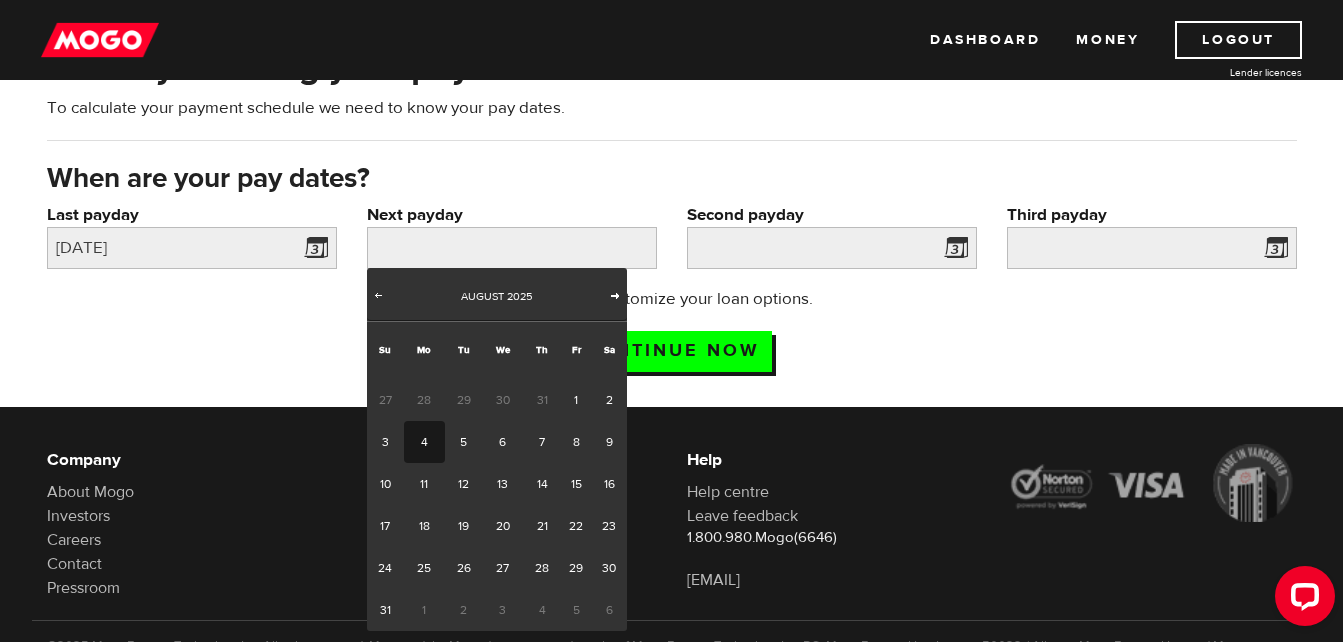 click on "Next" at bounding box center (615, 295) 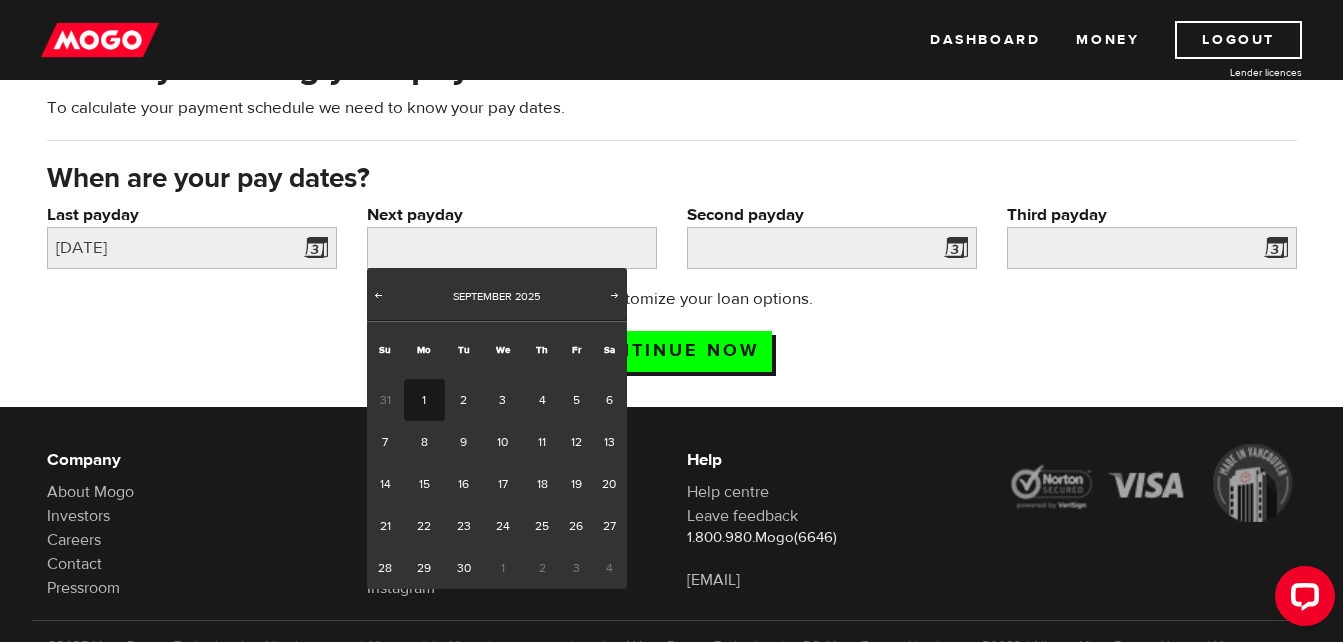 click on "1" at bounding box center (424, 400) 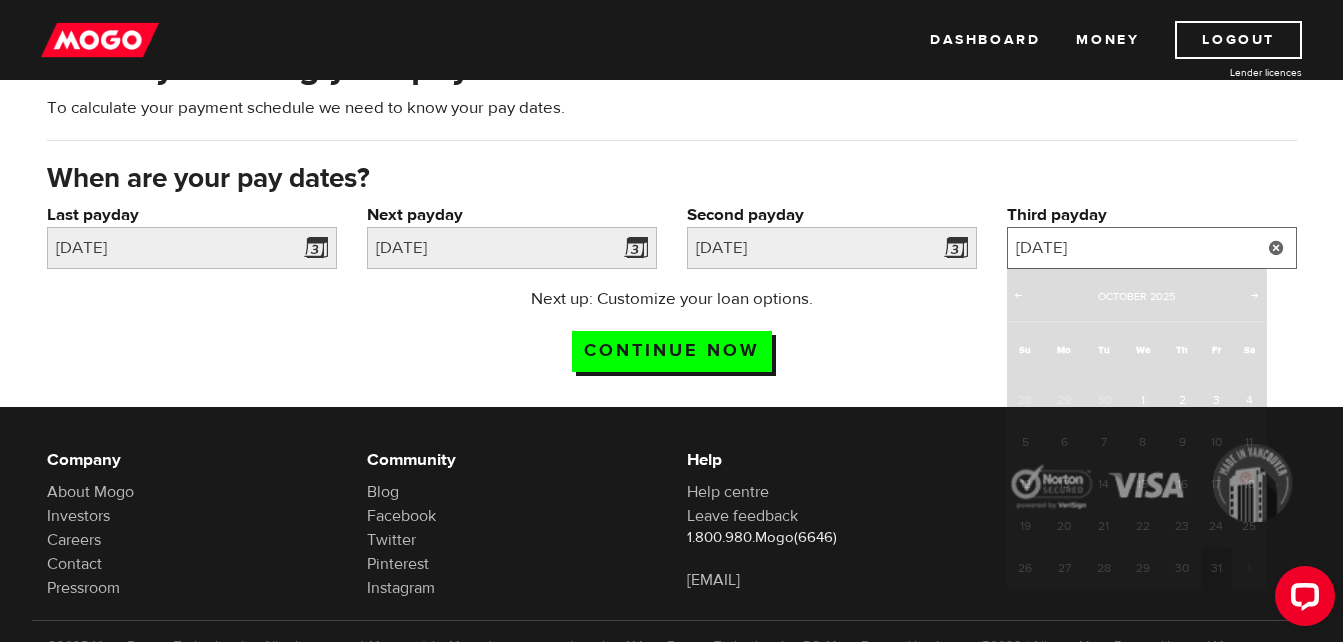 click on "2025/10/31" at bounding box center (1152, 248) 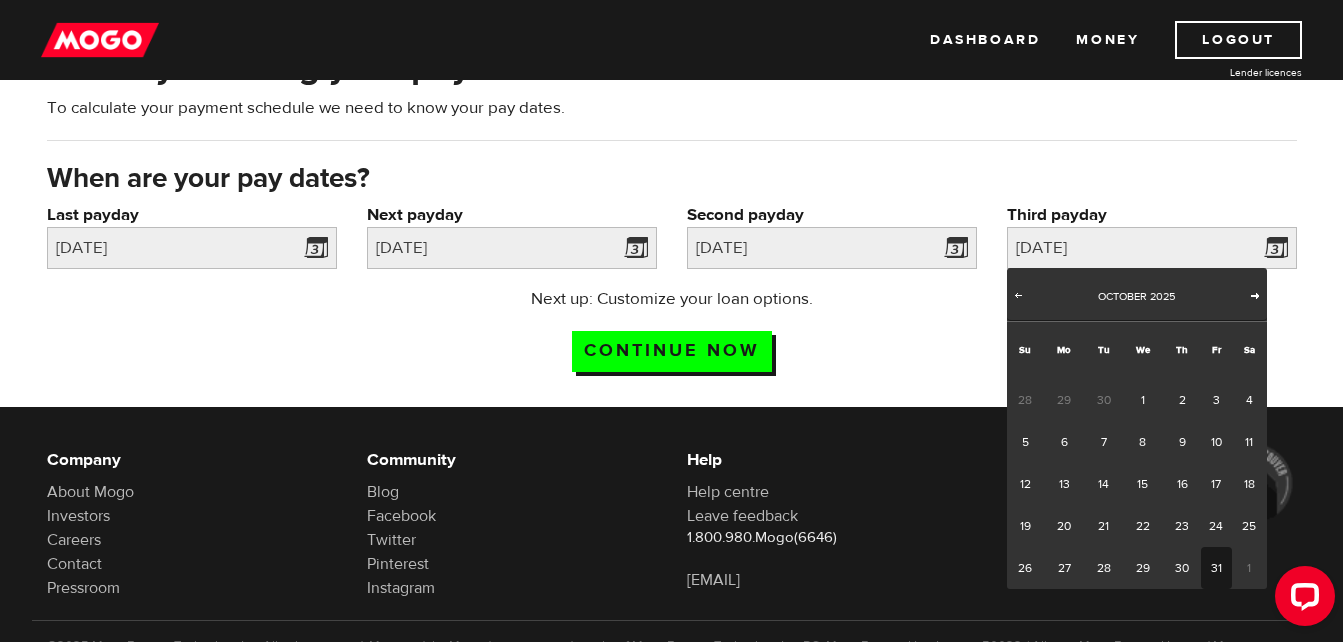 click on "Next" at bounding box center [1255, 295] 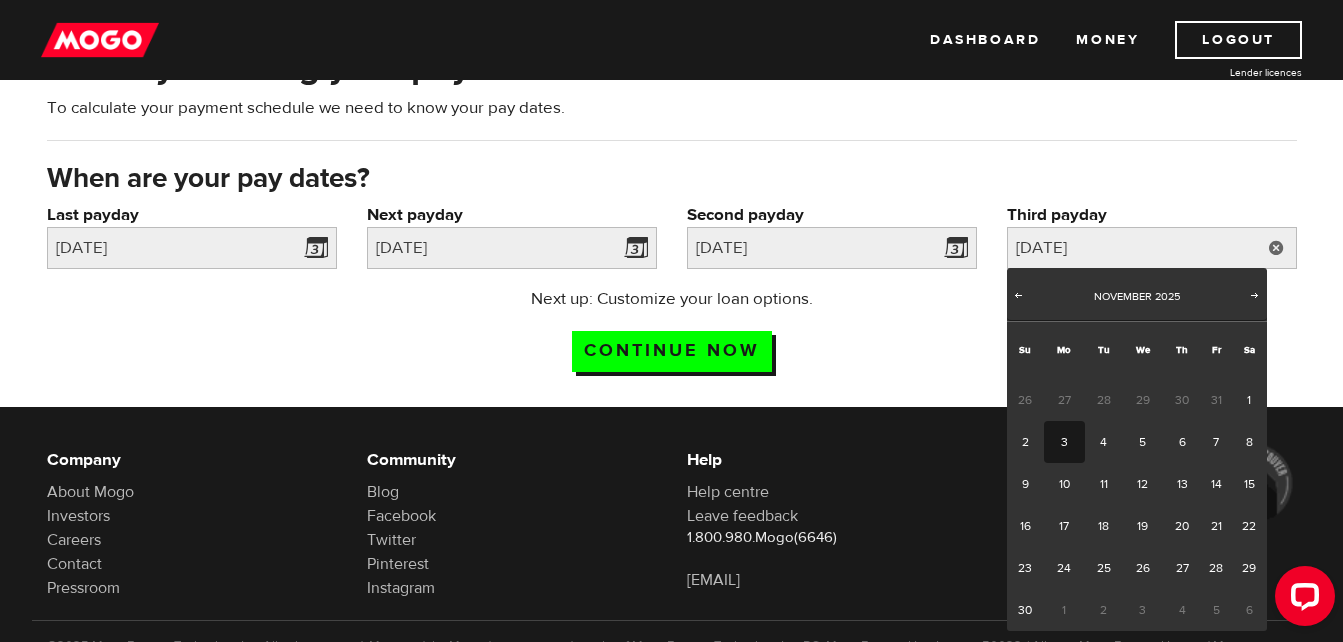 click on "3" at bounding box center (1064, 442) 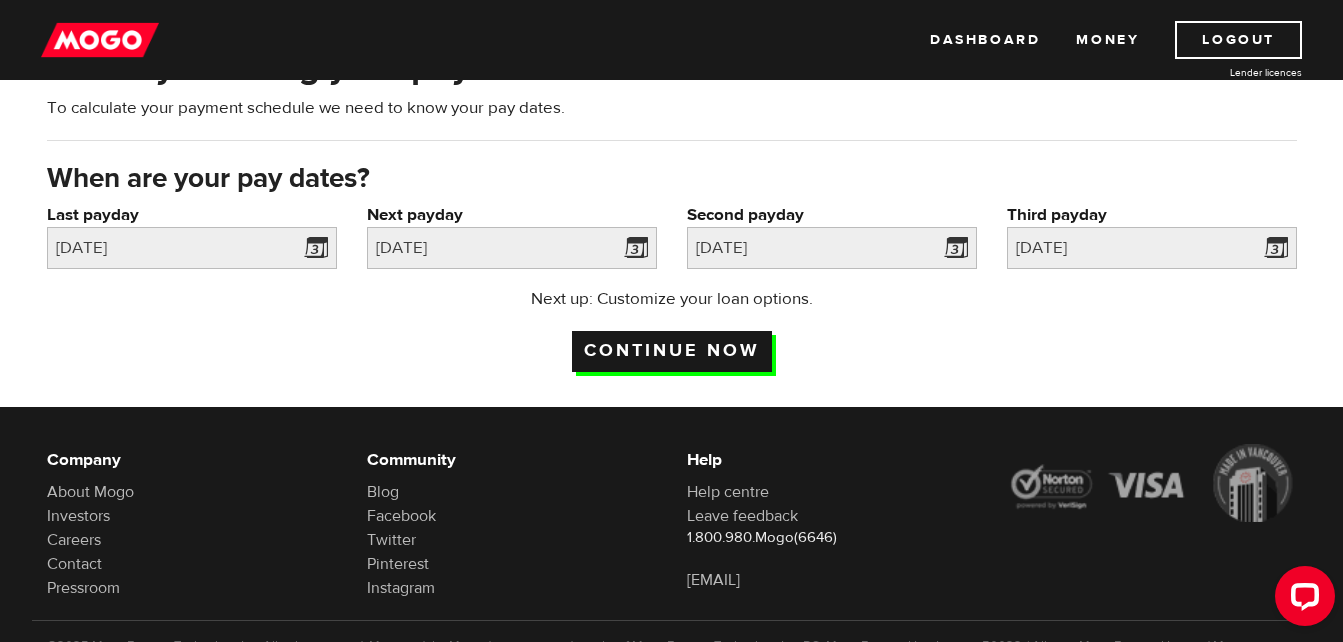 click on "Continue now" at bounding box center (672, 351) 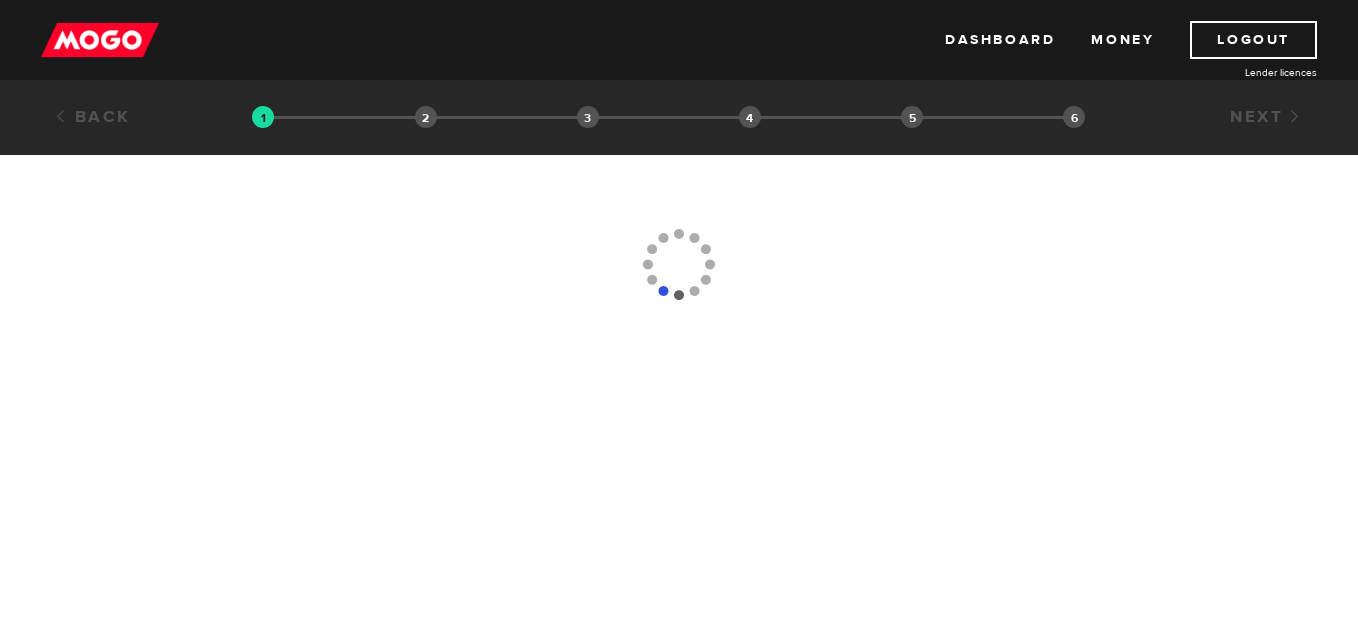 scroll, scrollTop: 0, scrollLeft: 0, axis: both 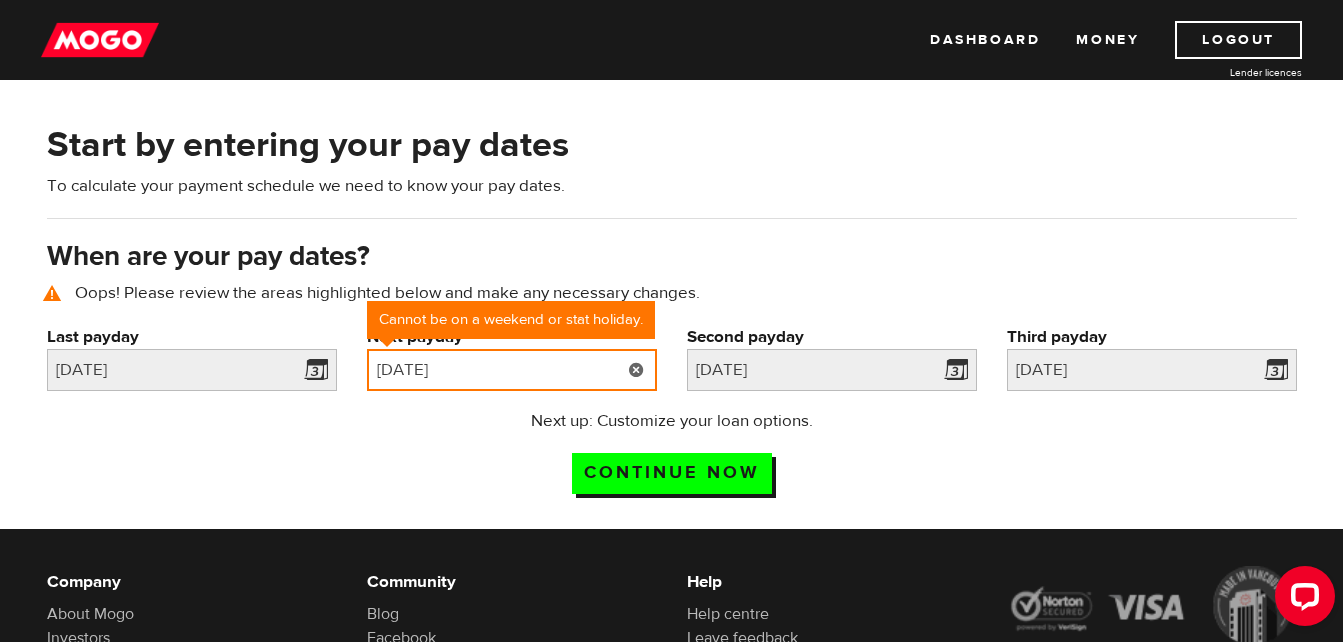 click on "2025/09/01" at bounding box center [512, 370] 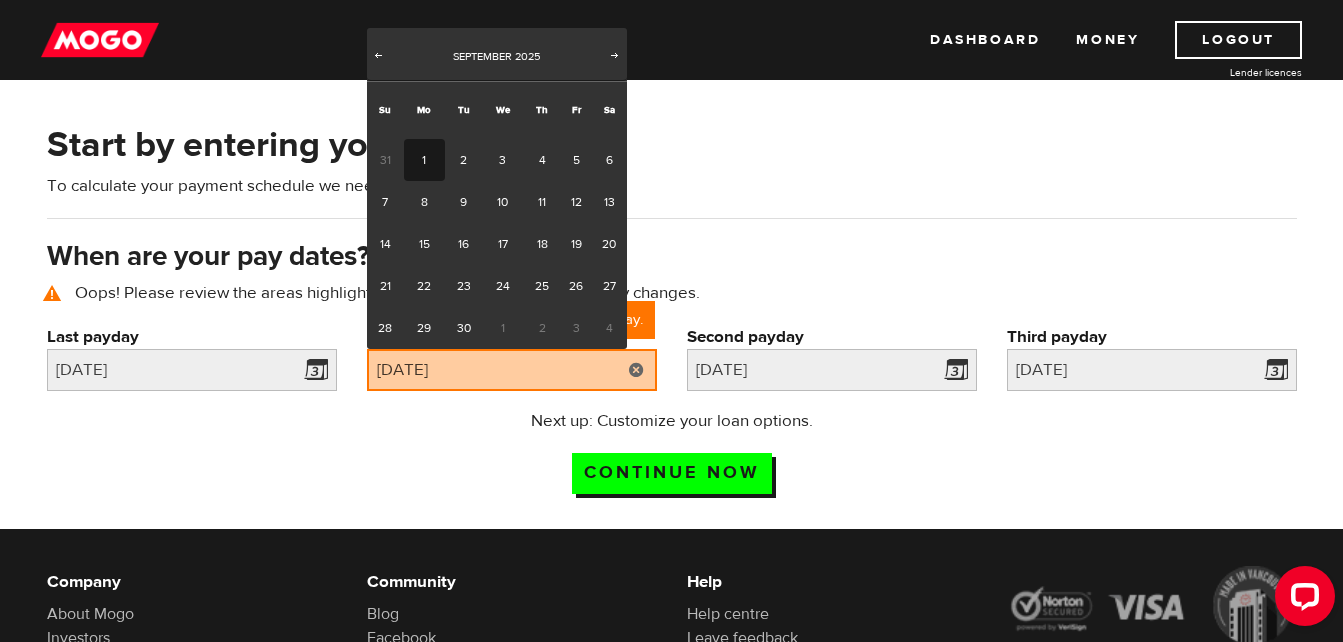 click on "1" at bounding box center [424, 160] 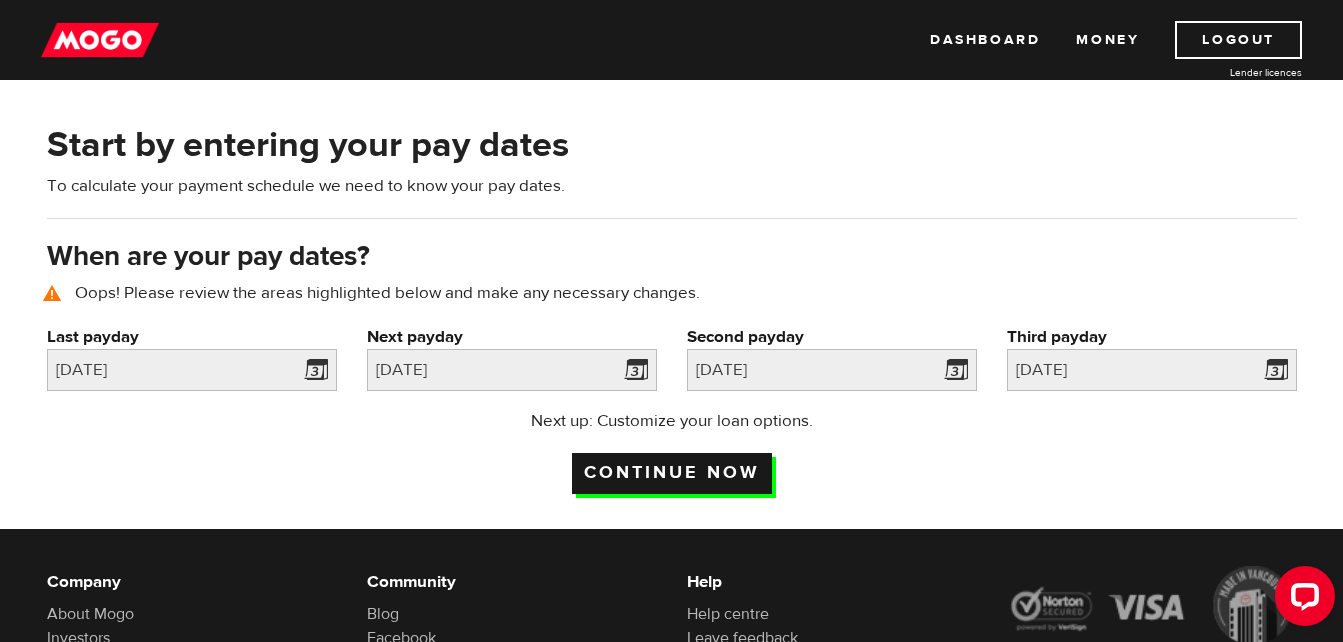 click on "Continue now" at bounding box center [672, 473] 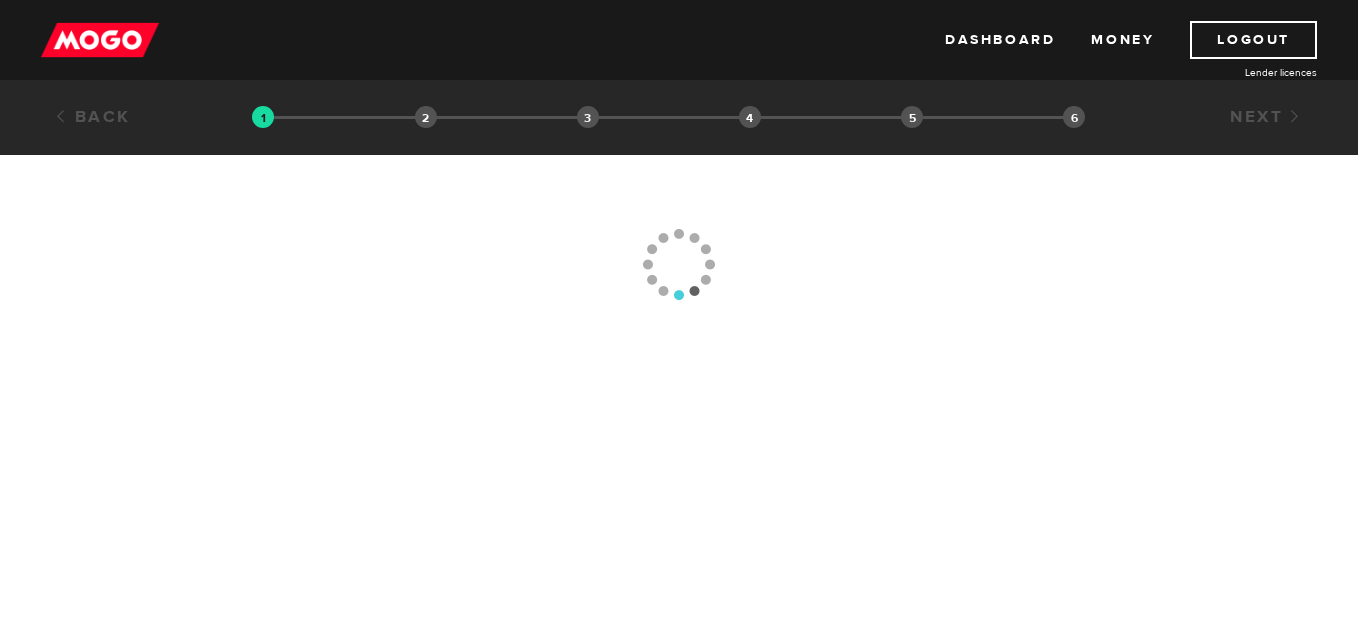 scroll, scrollTop: 0, scrollLeft: 0, axis: both 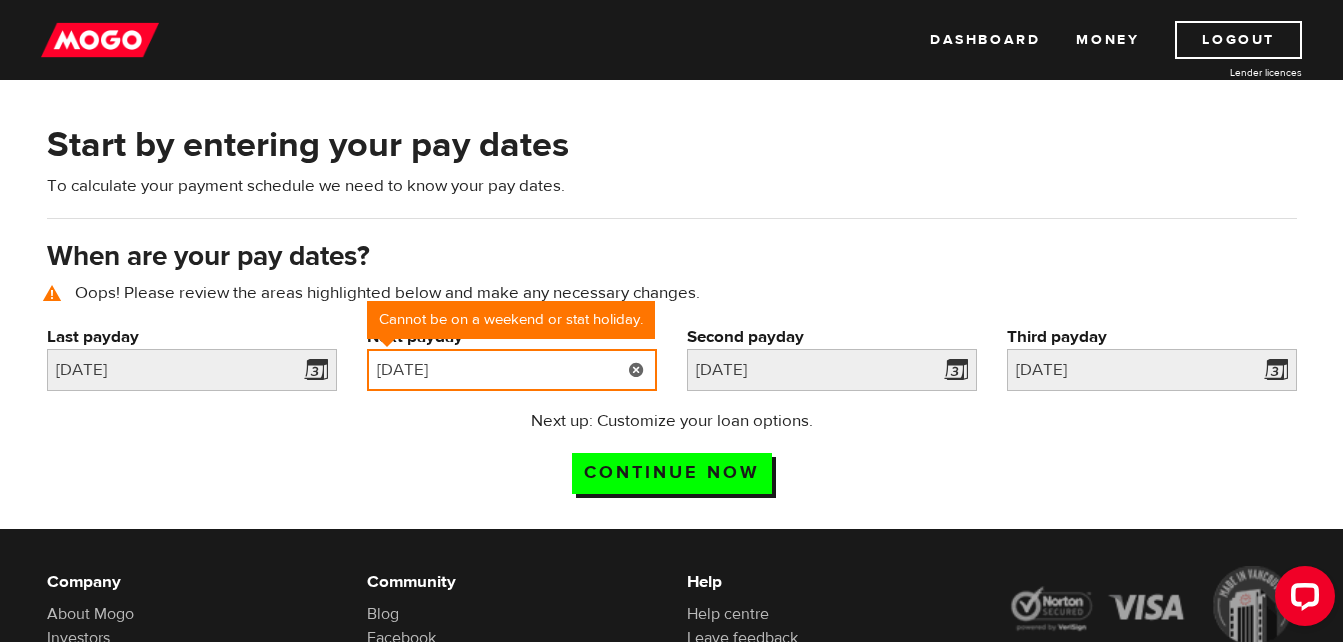 click on "[DATE]" at bounding box center (512, 370) 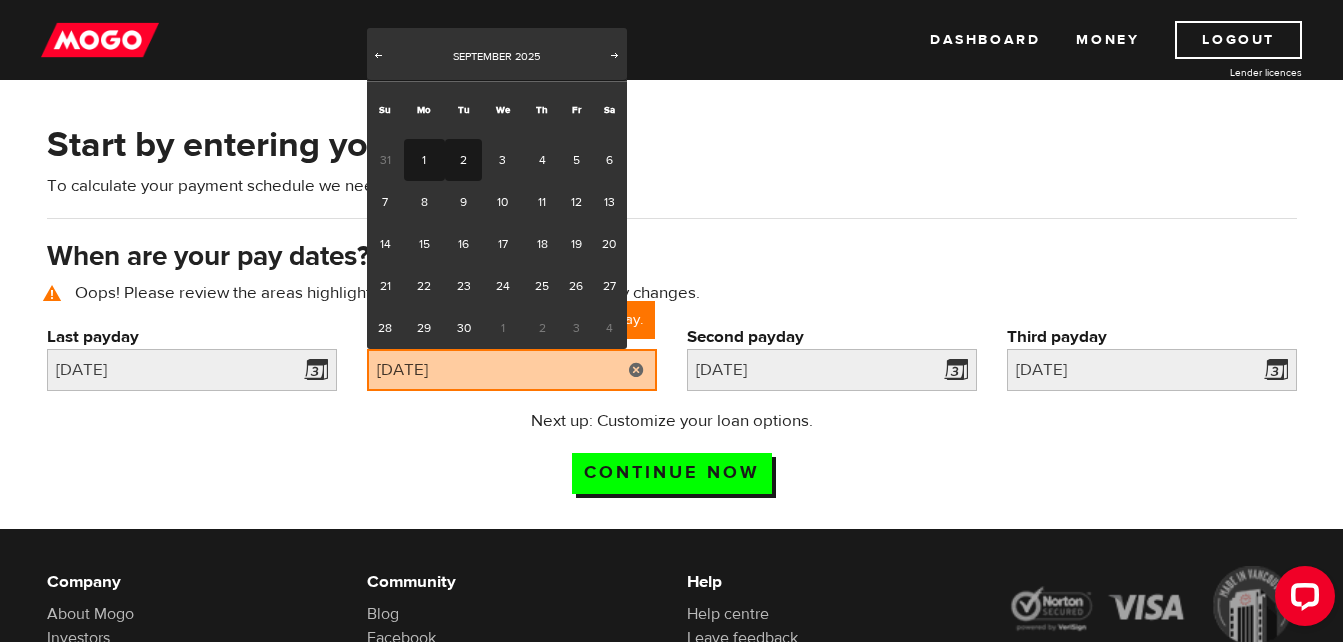 click on "2" at bounding box center (463, 160) 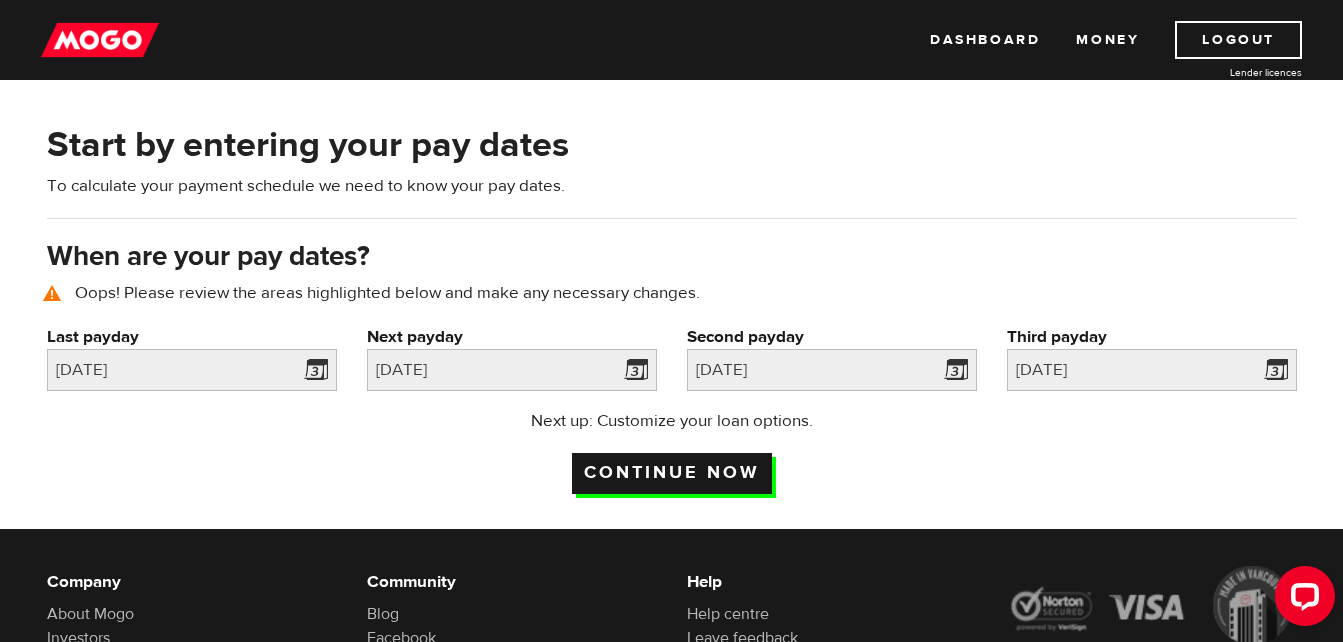 click on "Continue now" at bounding box center [672, 473] 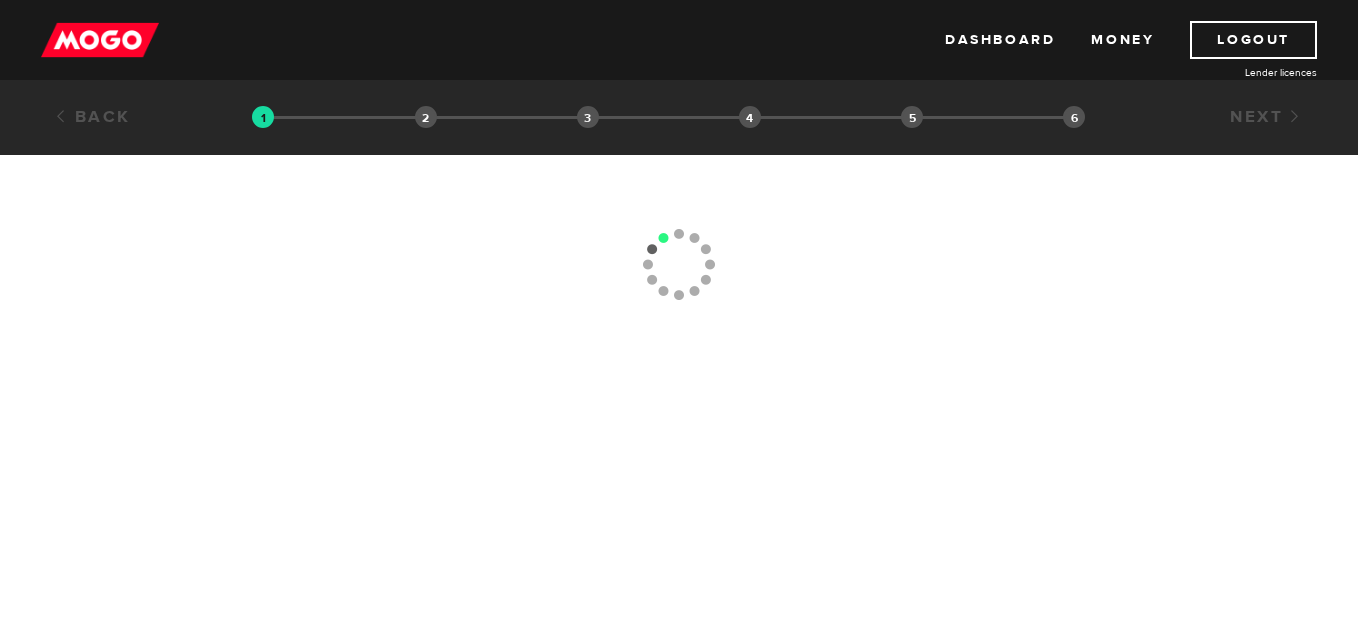 scroll, scrollTop: 0, scrollLeft: 0, axis: both 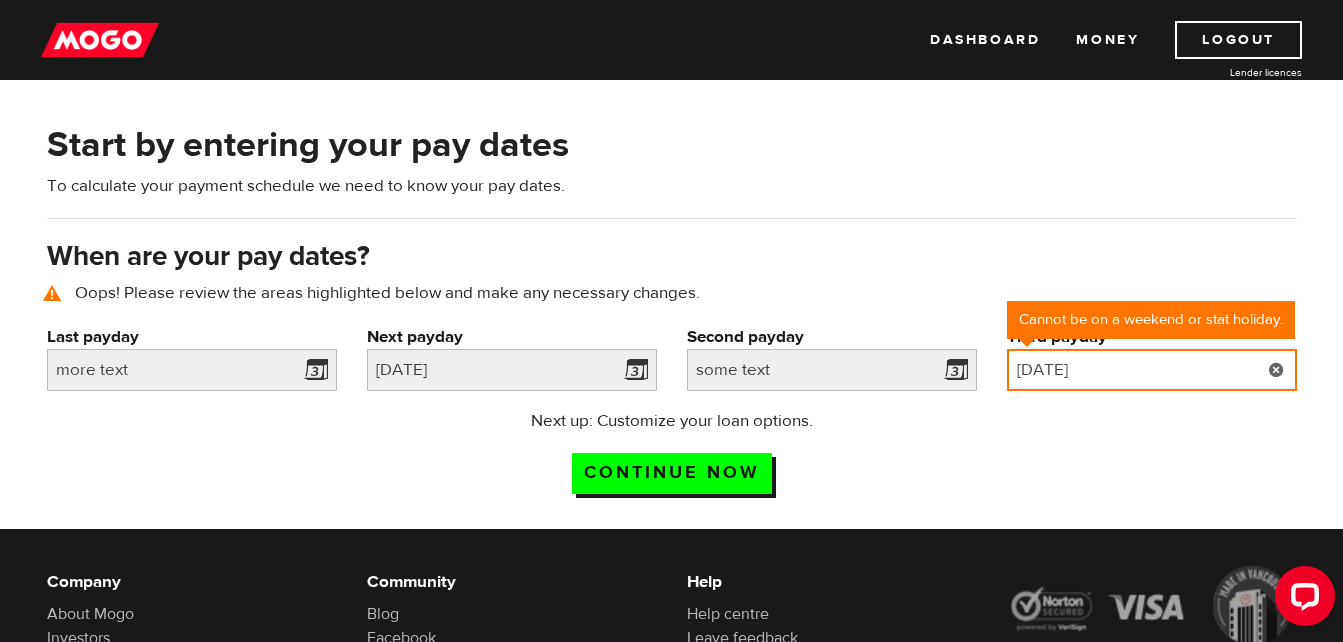 click on "2025/11/01" at bounding box center (1152, 370) 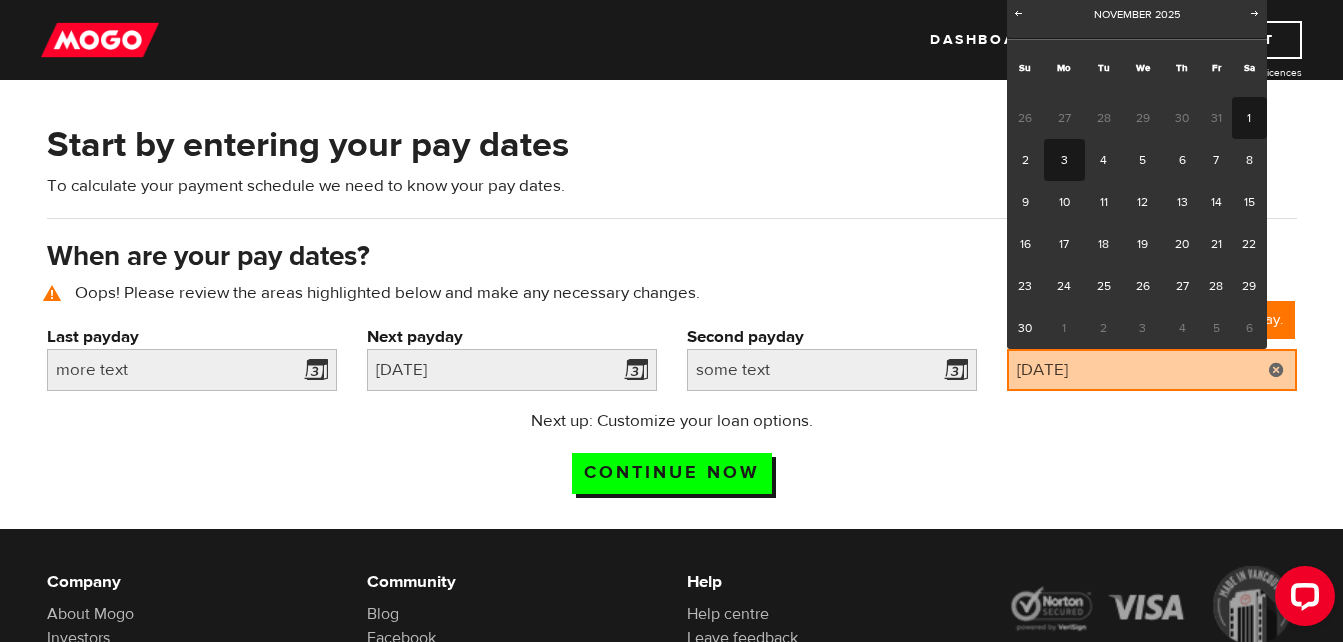 click on "3" at bounding box center [1064, 160] 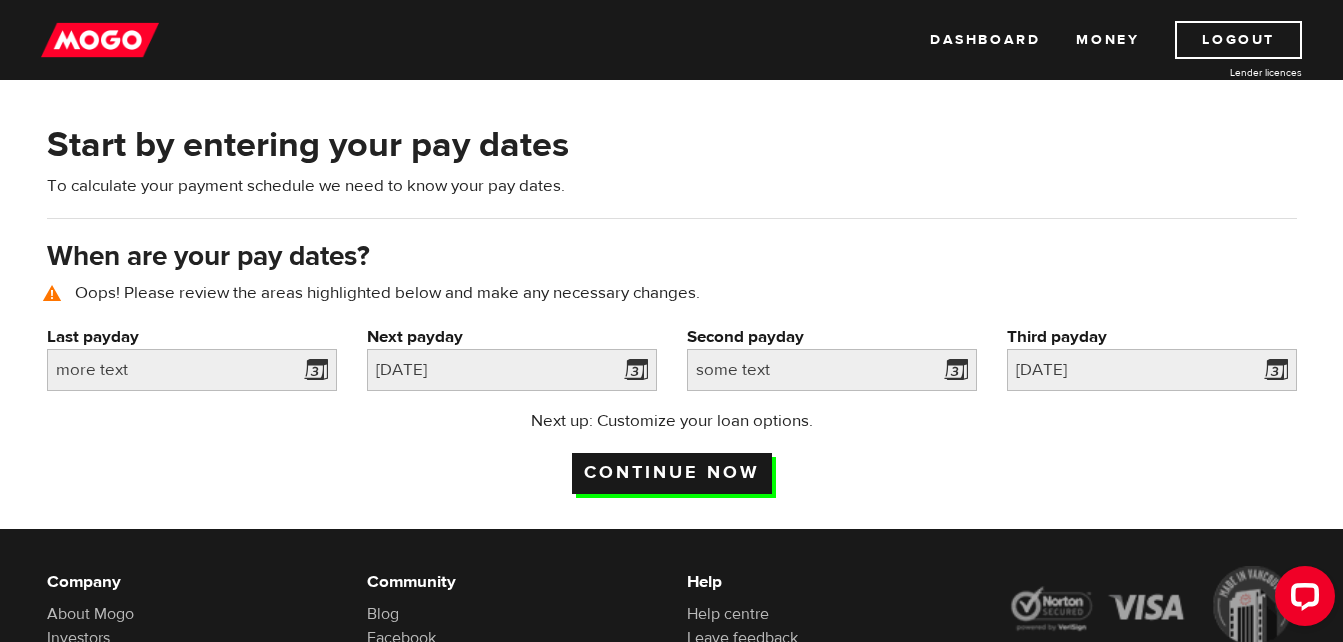 click on "Continue now" at bounding box center [672, 473] 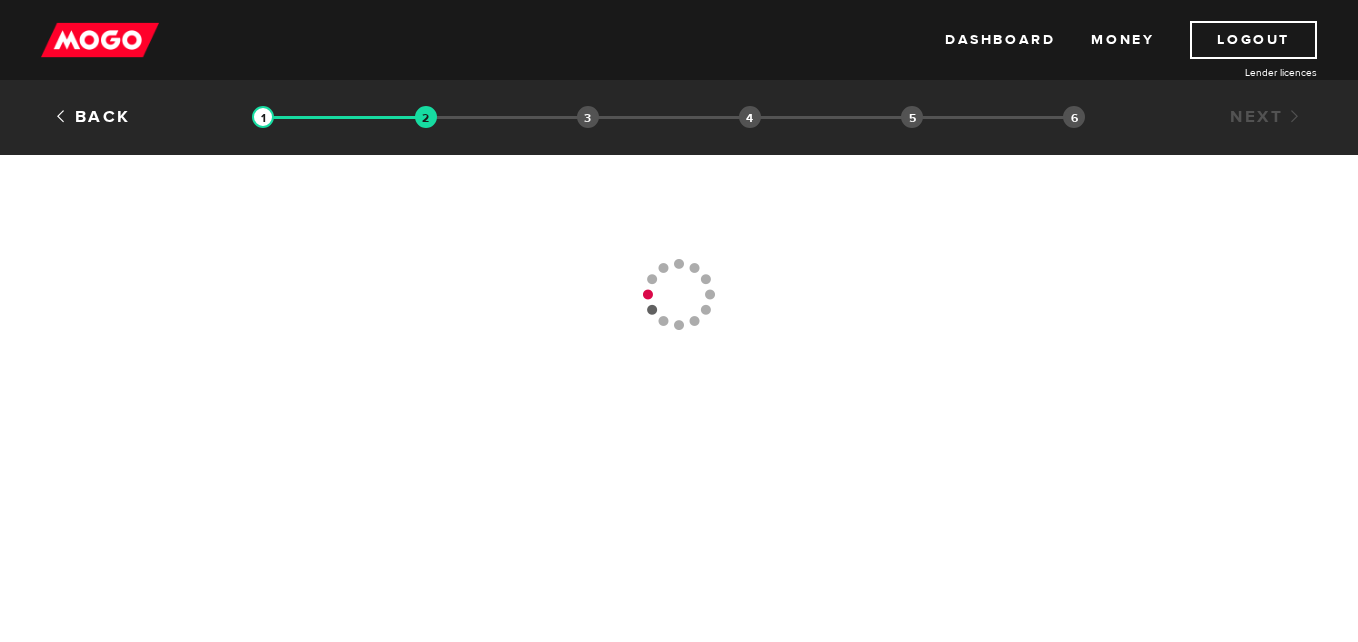 scroll, scrollTop: 0, scrollLeft: 0, axis: both 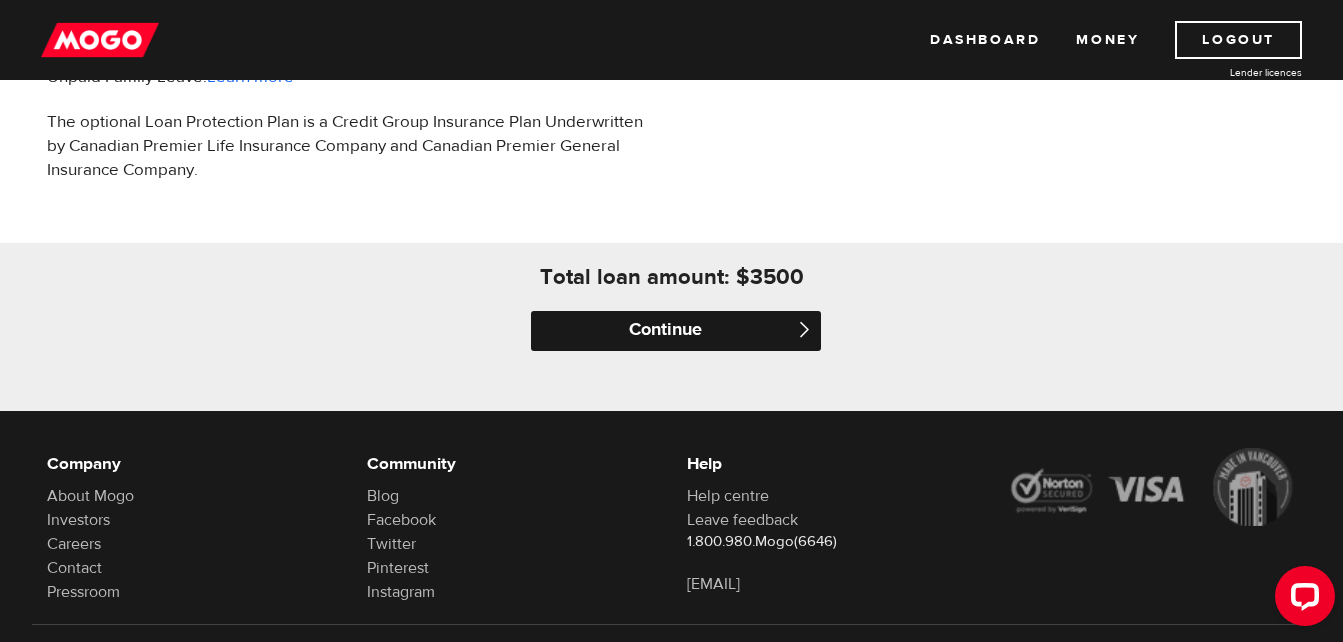 click on "Continue" at bounding box center (676, 331) 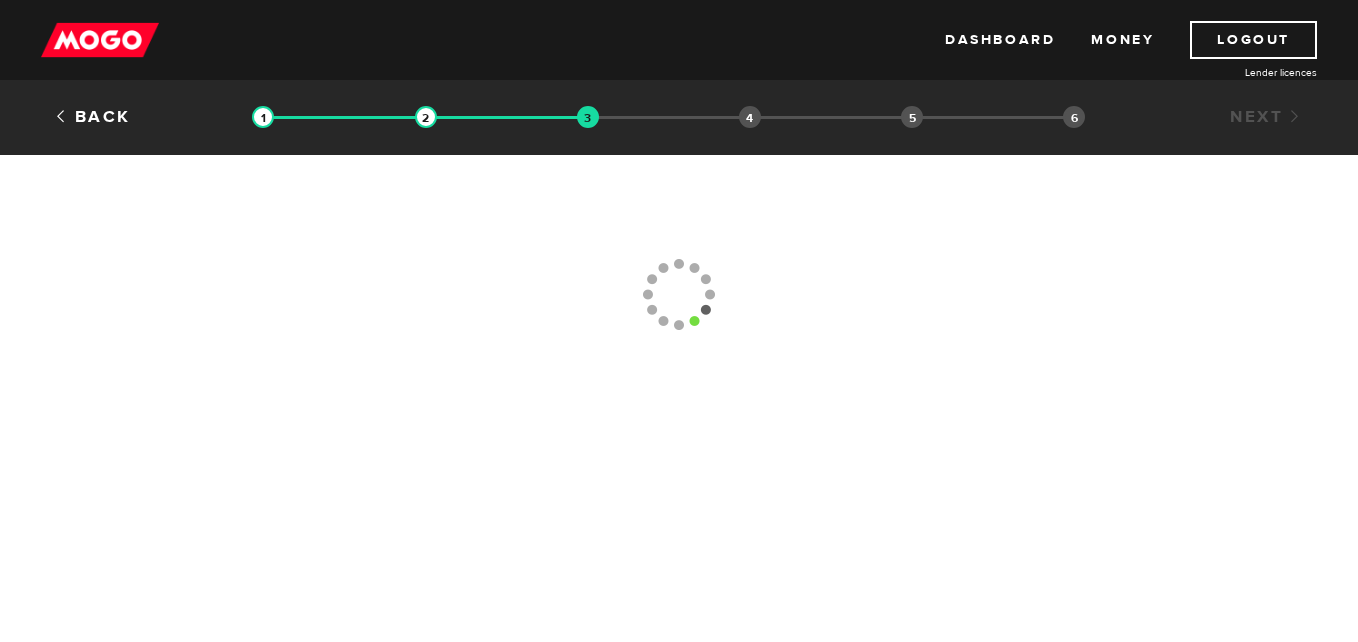 scroll, scrollTop: 0, scrollLeft: 0, axis: both 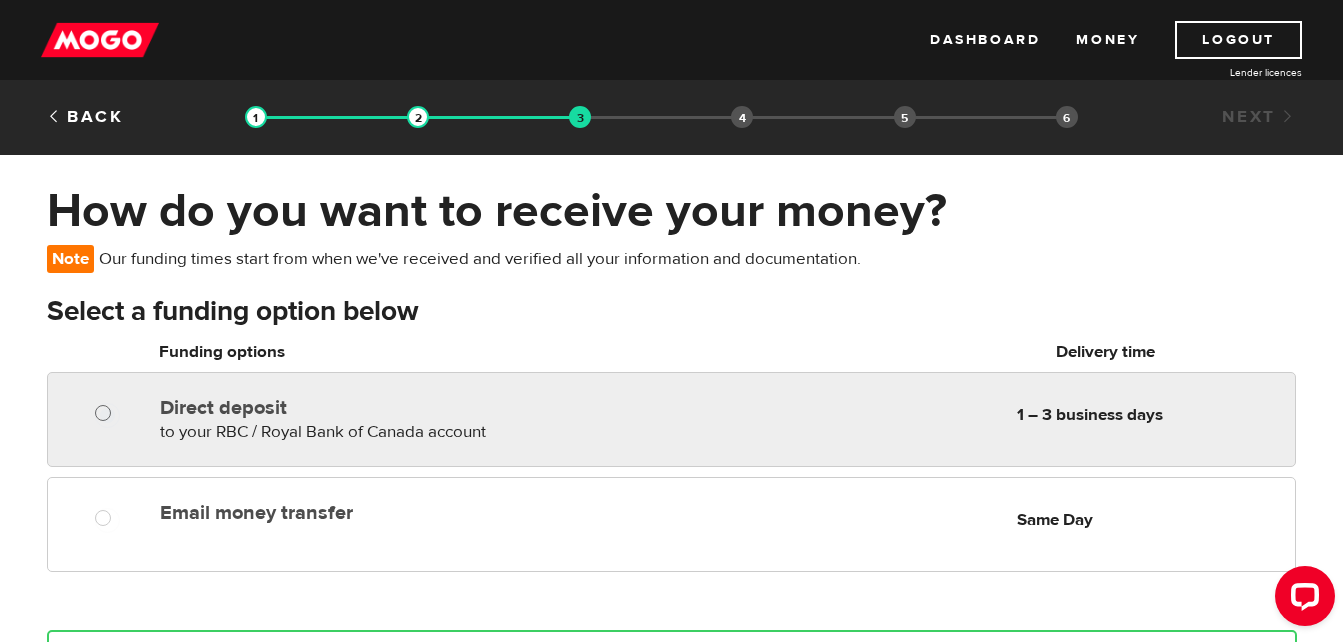 radio on "true" 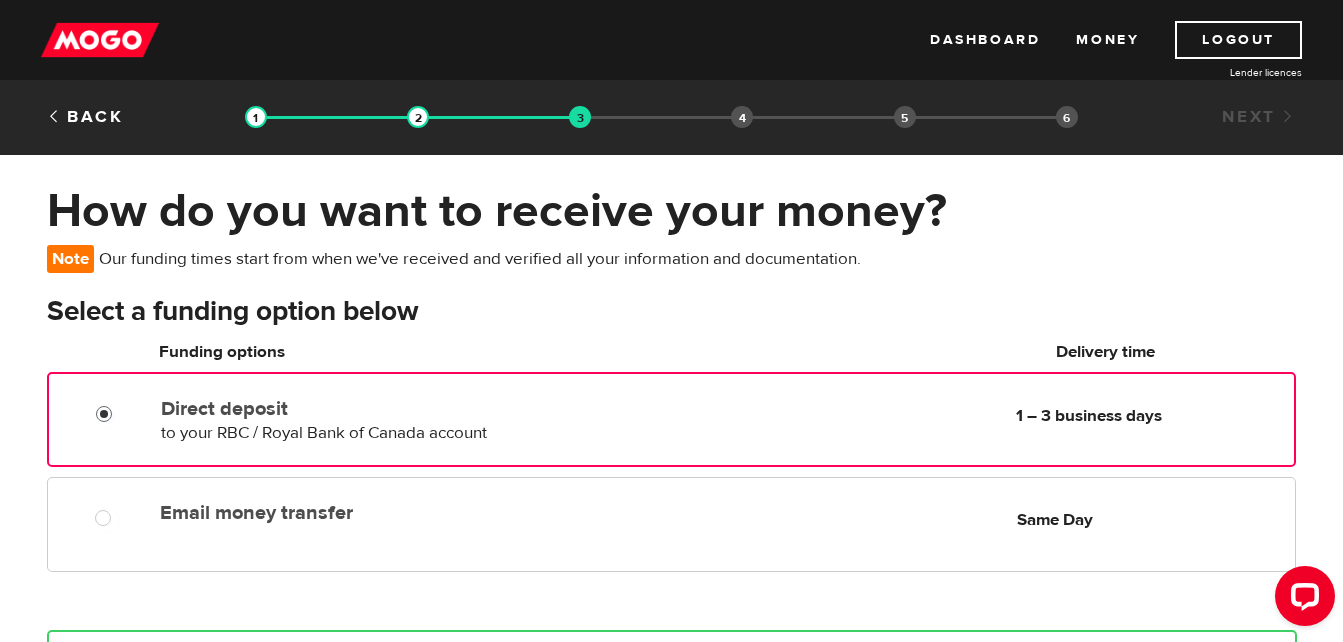 scroll, scrollTop: 6, scrollLeft: 0, axis: vertical 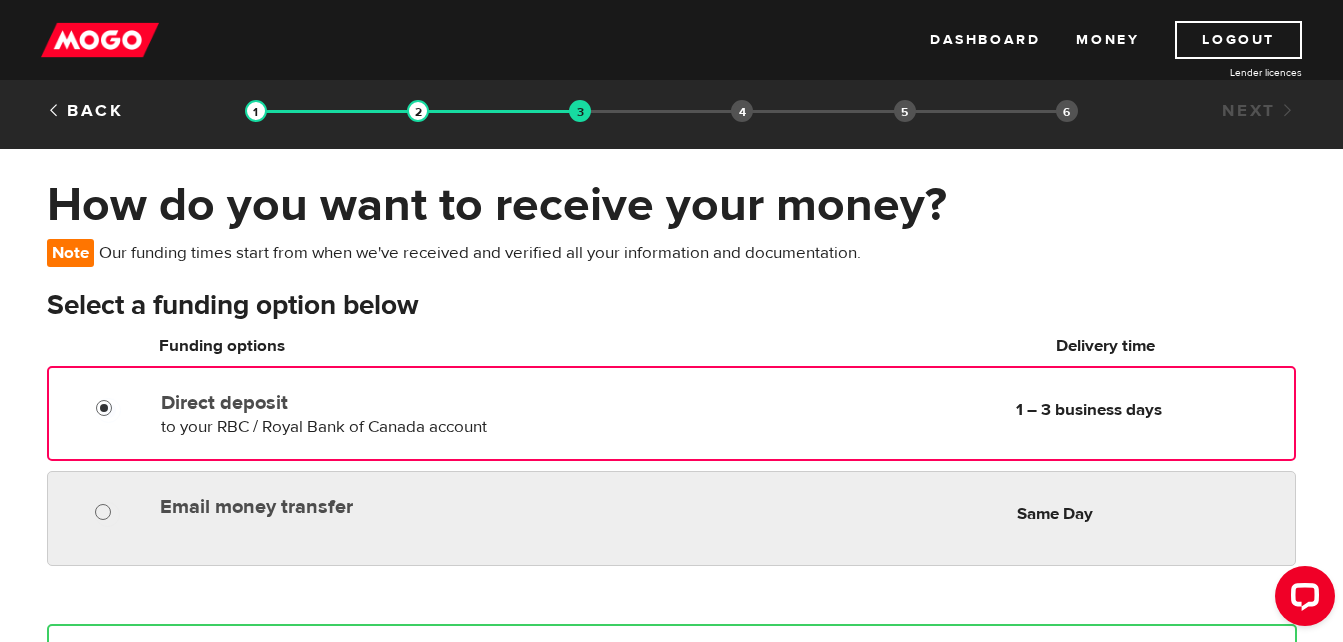 radio on "true" 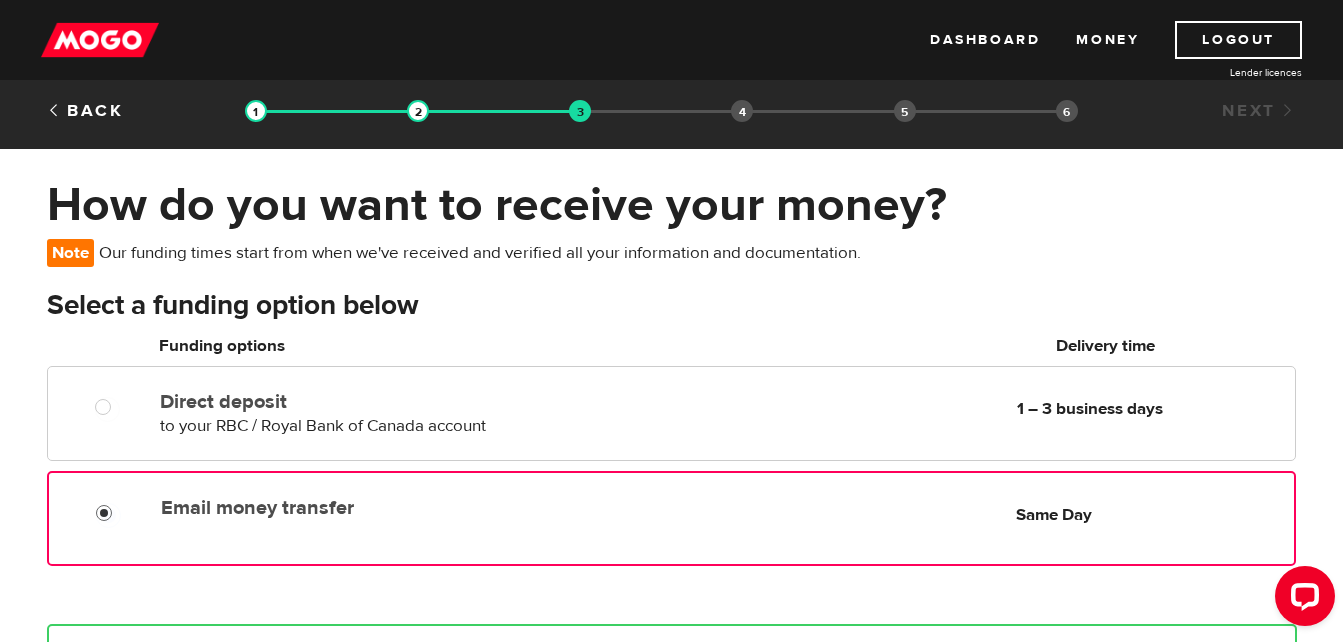 click on "Email money transfer" at bounding box center [108, 515] 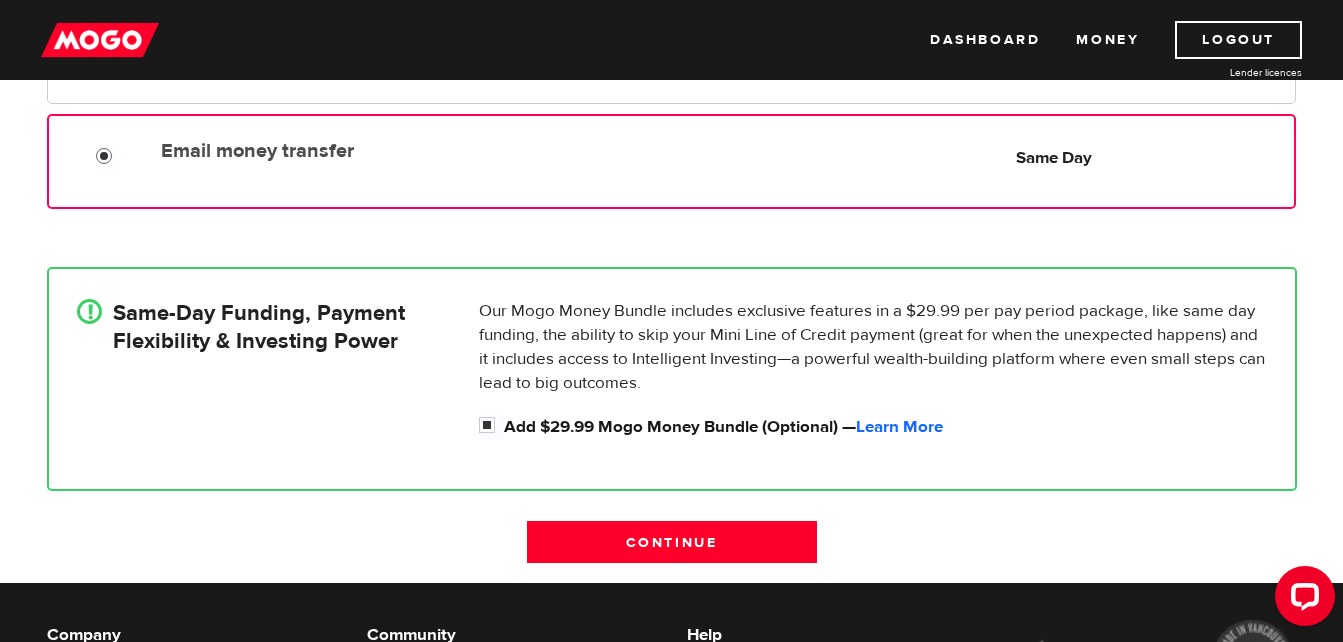 scroll, scrollTop: 374, scrollLeft: 0, axis: vertical 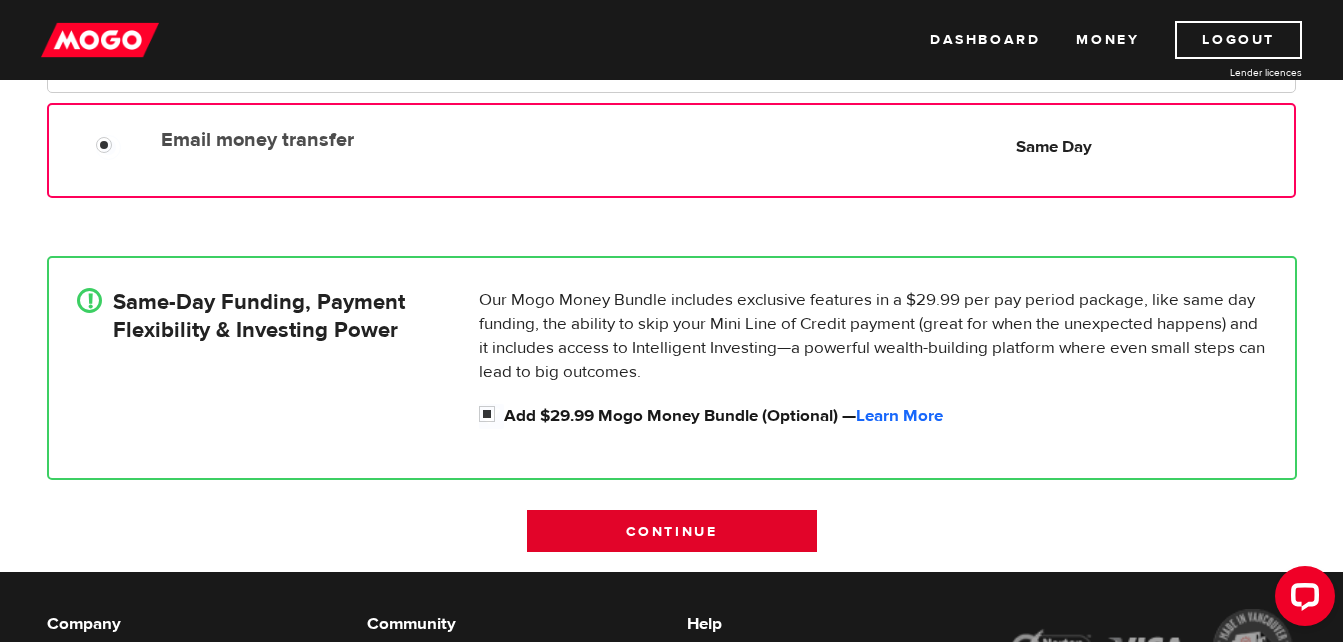 click on "Continue" at bounding box center [672, 531] 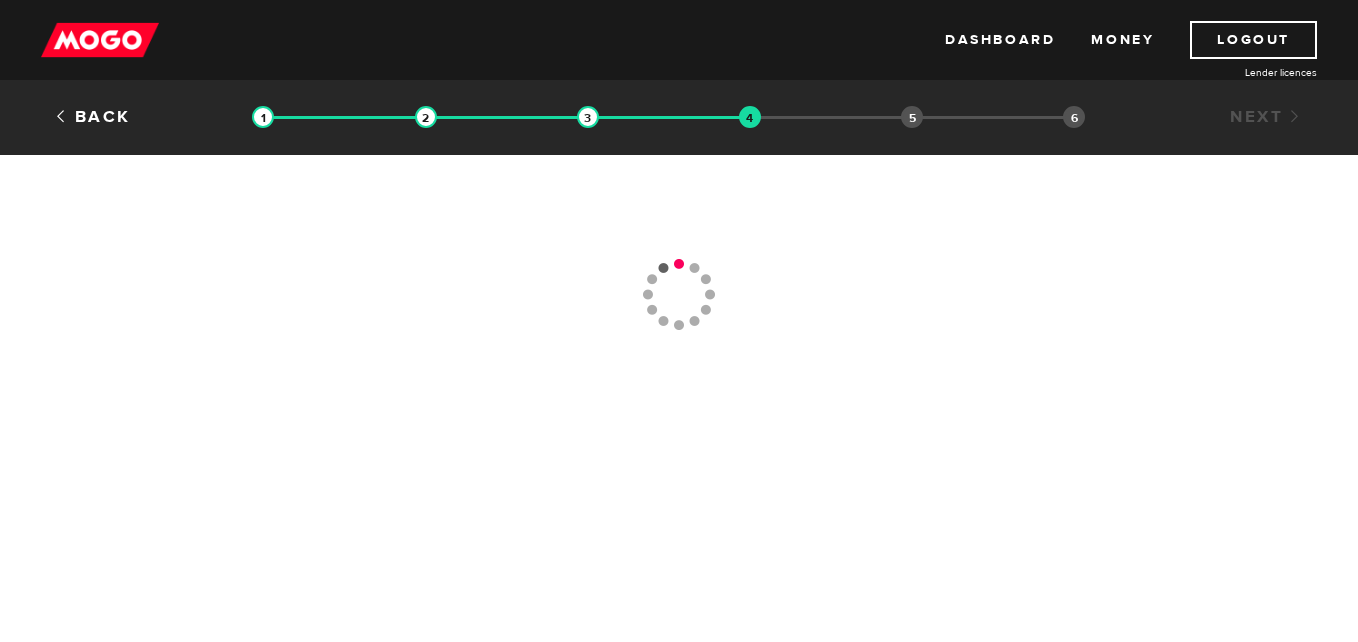 scroll, scrollTop: 0, scrollLeft: 0, axis: both 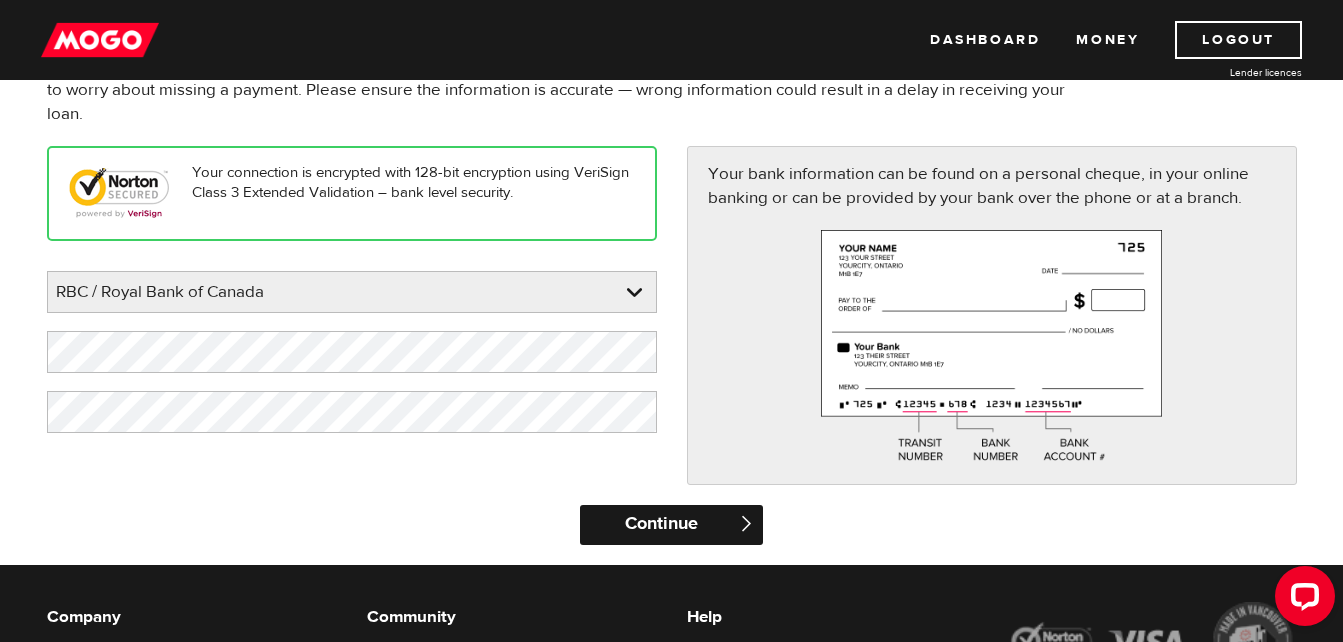 click on "Continue" at bounding box center [671, 525] 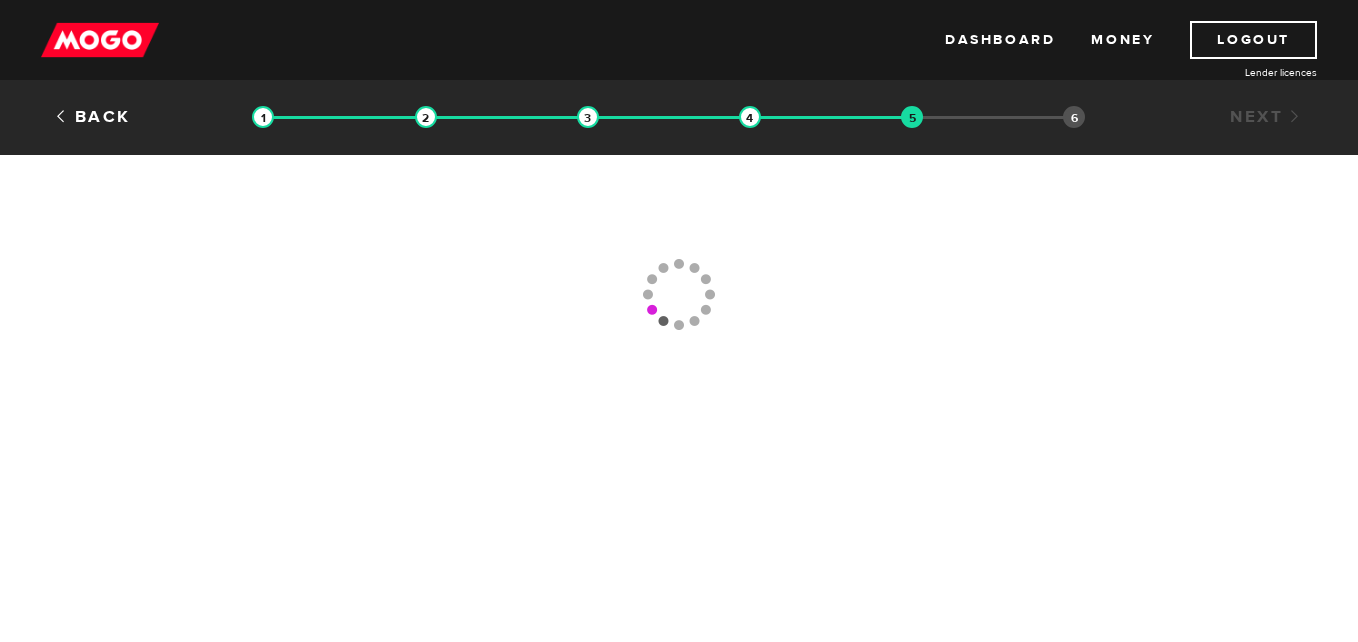 scroll, scrollTop: 0, scrollLeft: 0, axis: both 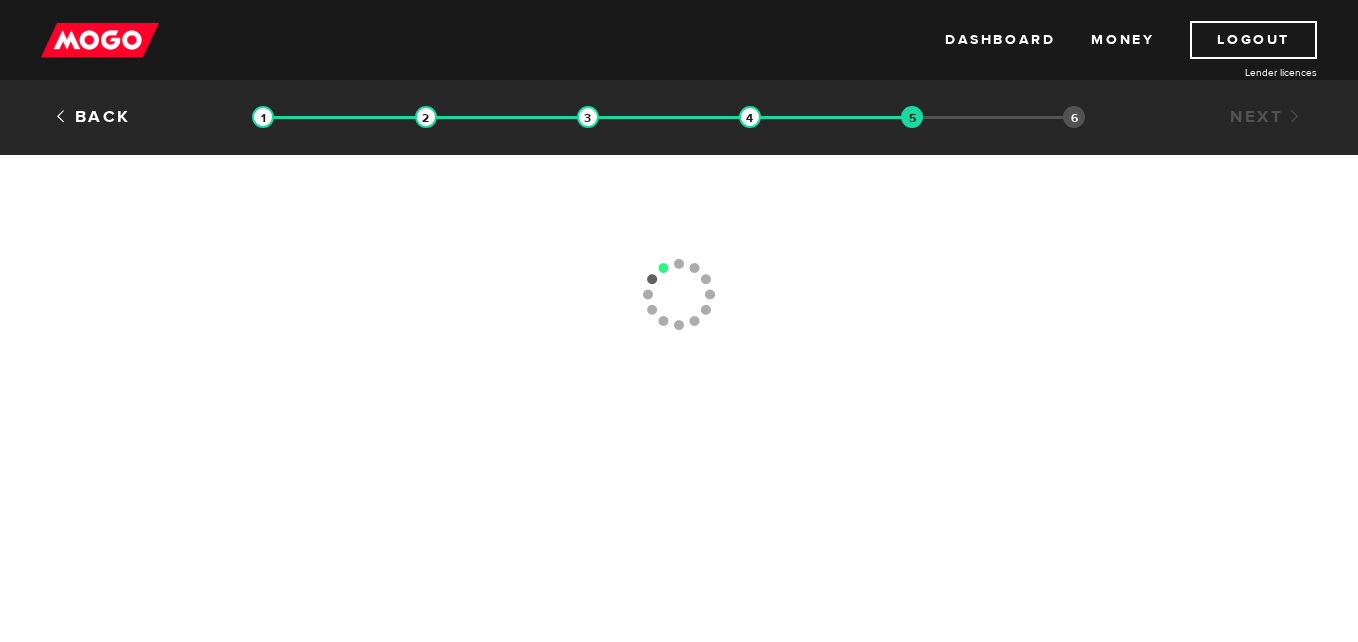 type on "[PHONE]" 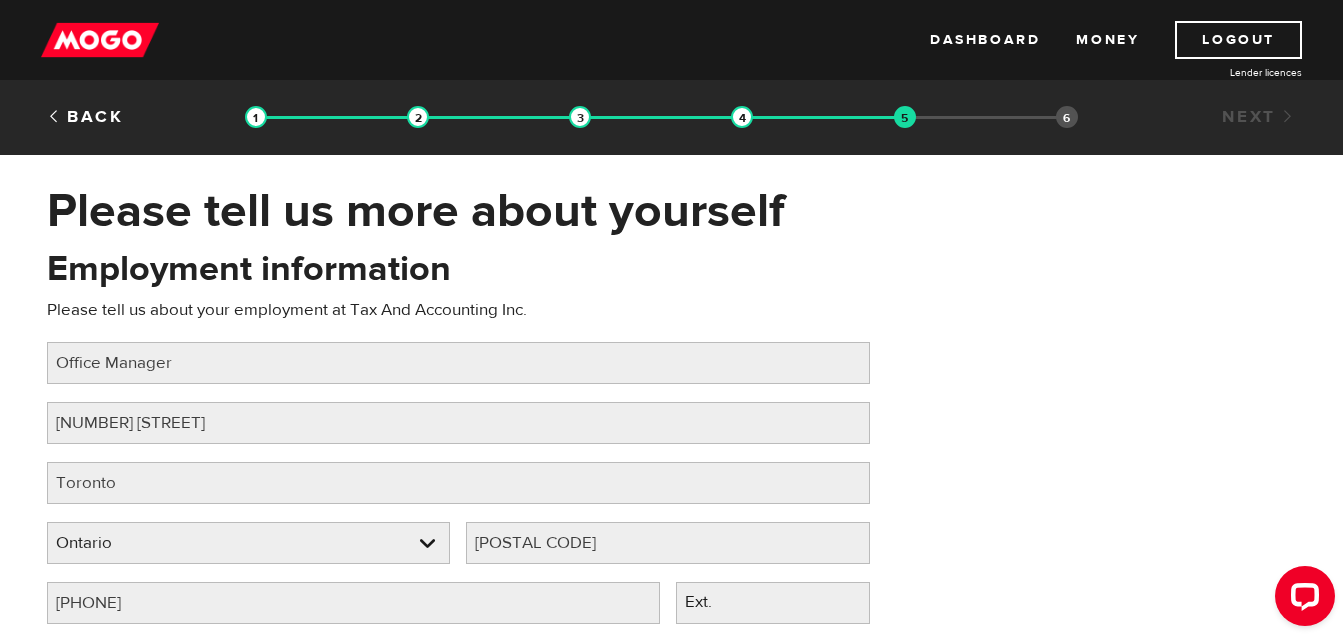 scroll, scrollTop: 0, scrollLeft: 0, axis: both 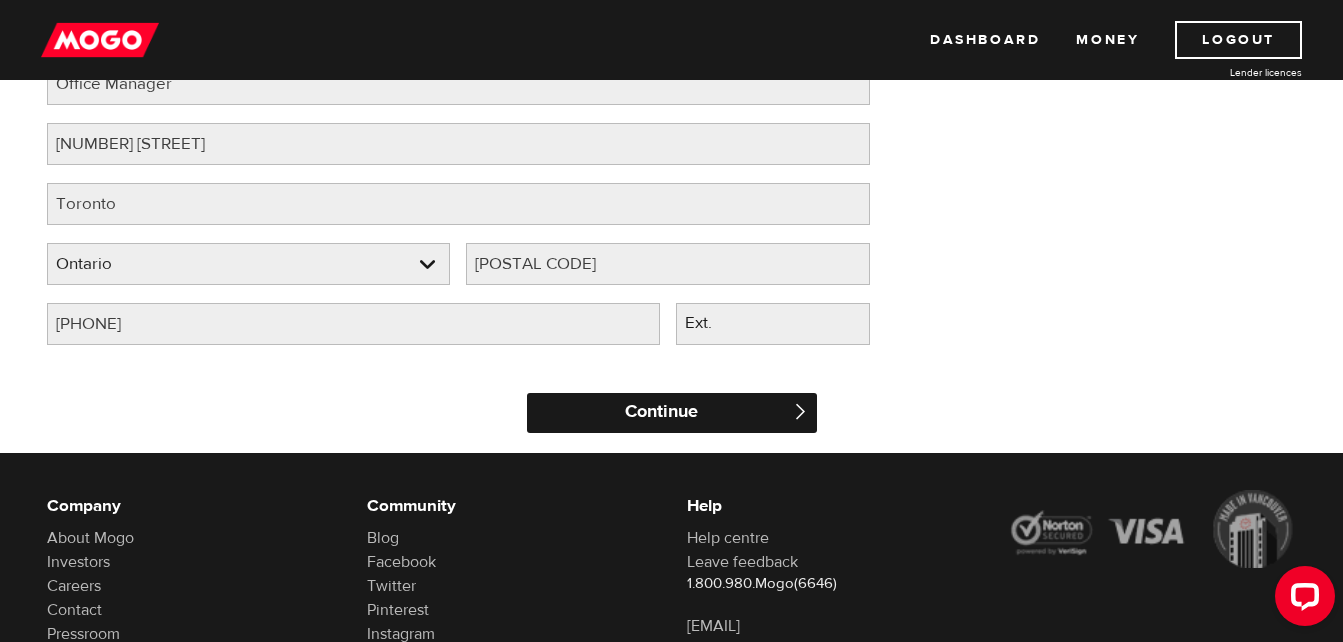 click on "Continue" at bounding box center (672, 413) 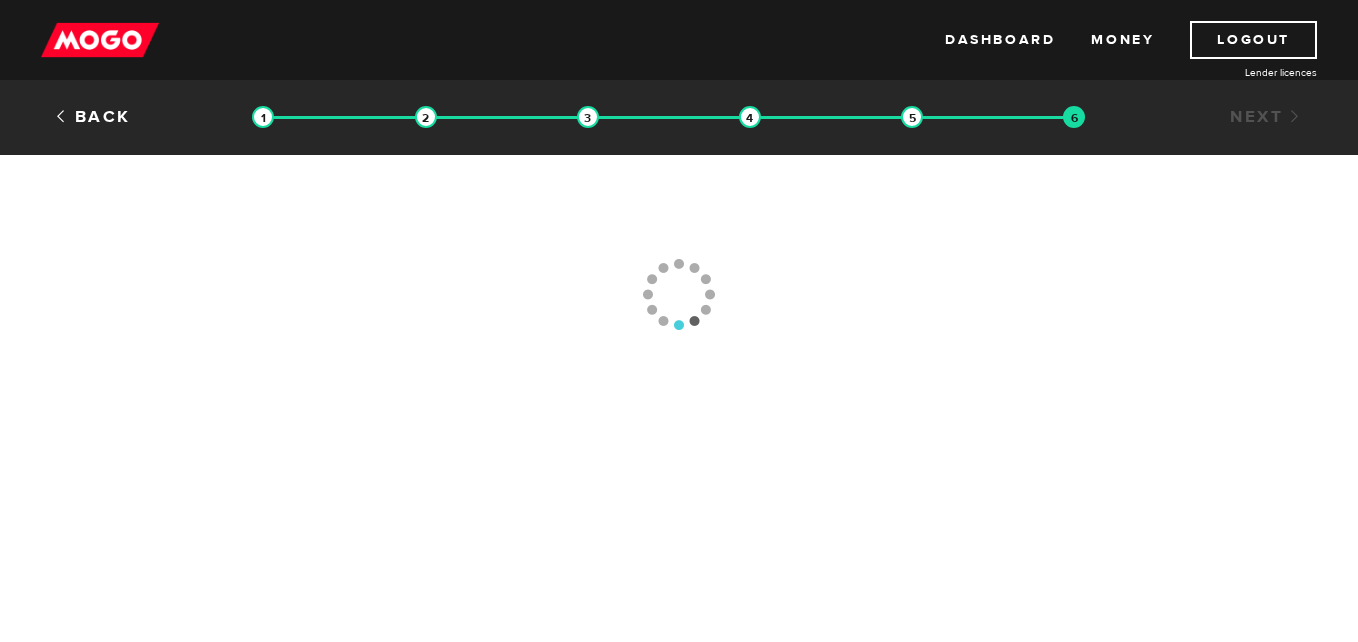 scroll, scrollTop: 0, scrollLeft: 0, axis: both 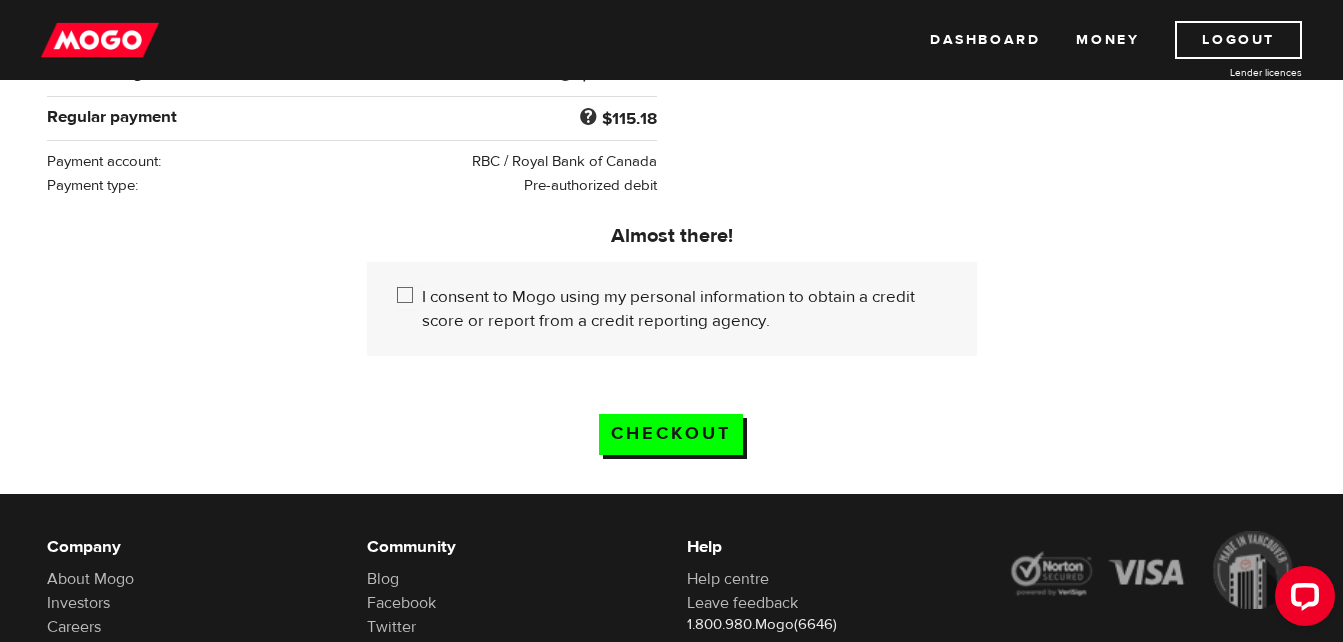 click on "I consent to Mogo using my personal information to obtain a credit score or report from a credit reporting agency." at bounding box center [409, 297] 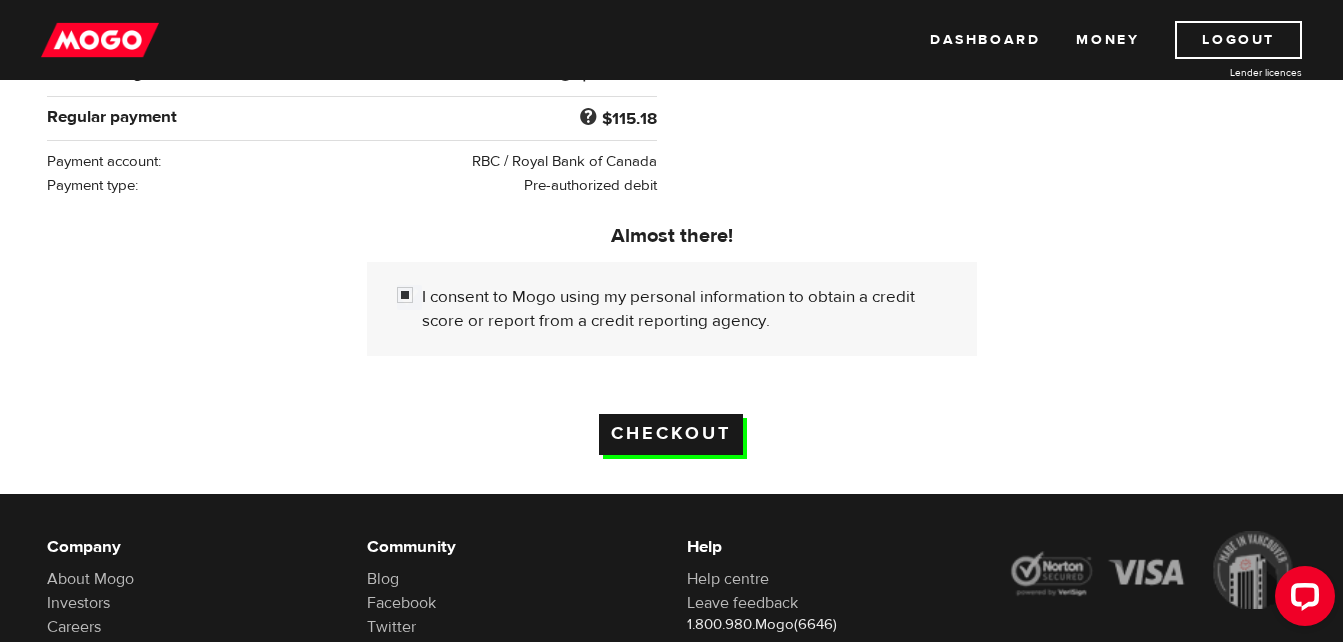 click on "Checkout" at bounding box center (671, 434) 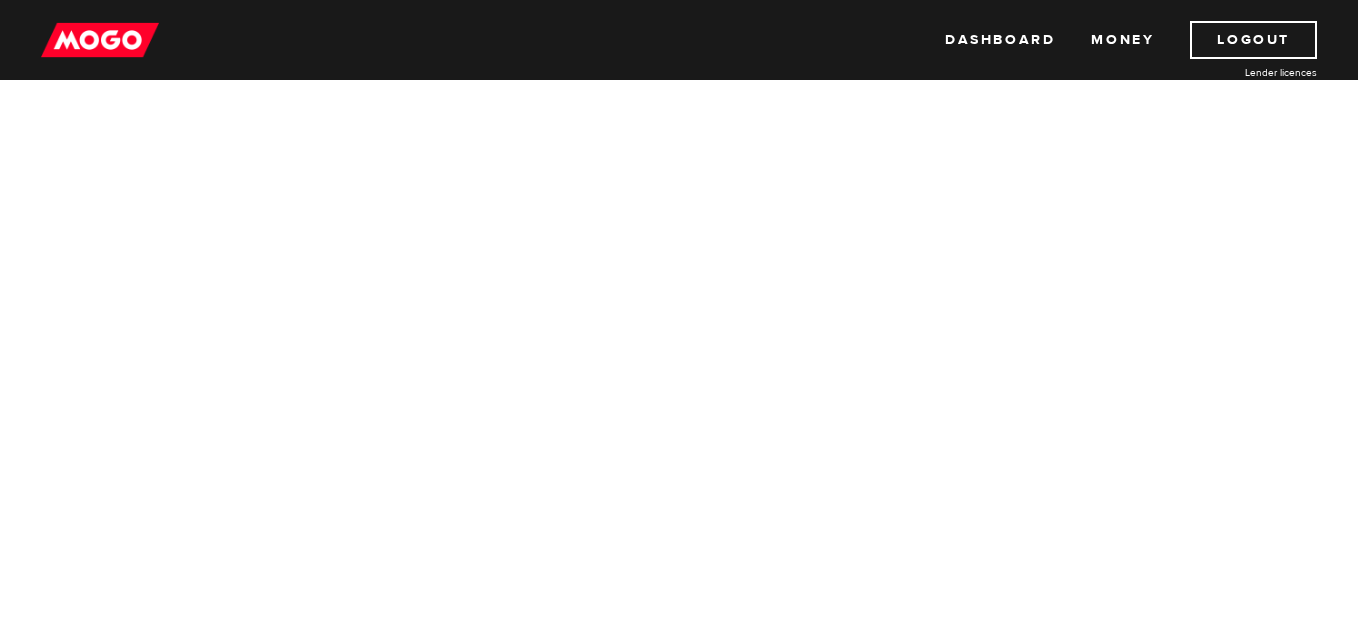 scroll, scrollTop: 0, scrollLeft: 0, axis: both 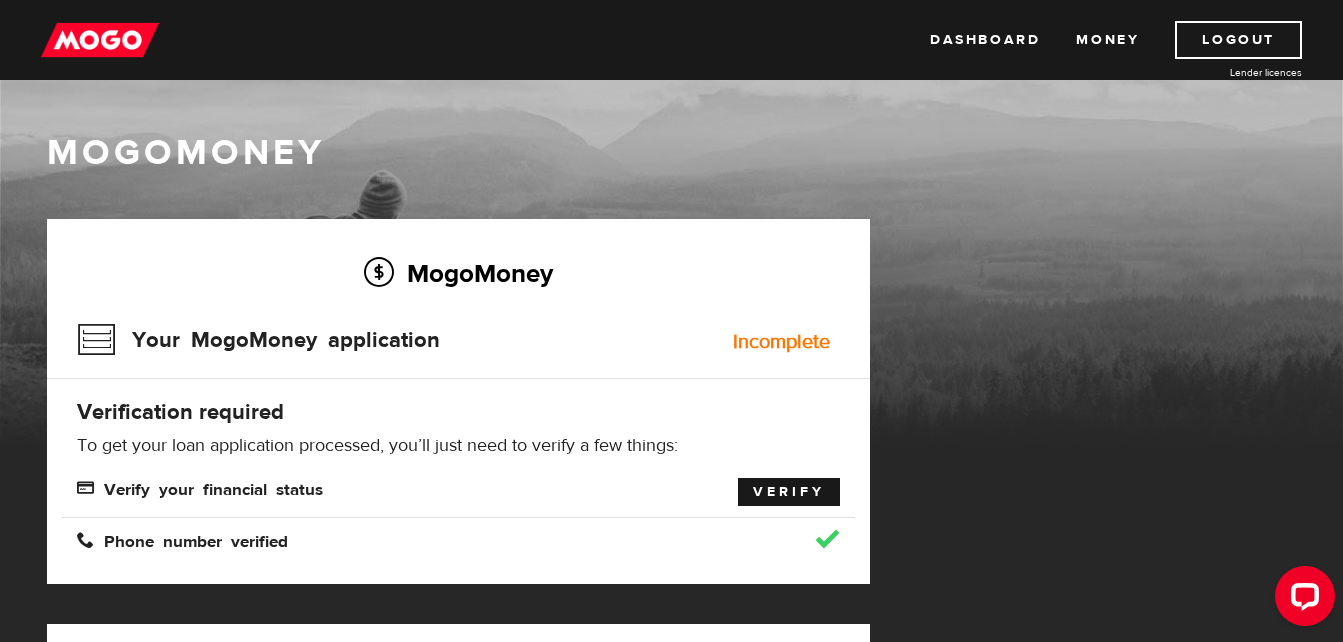 click on "Verify" at bounding box center (789, 492) 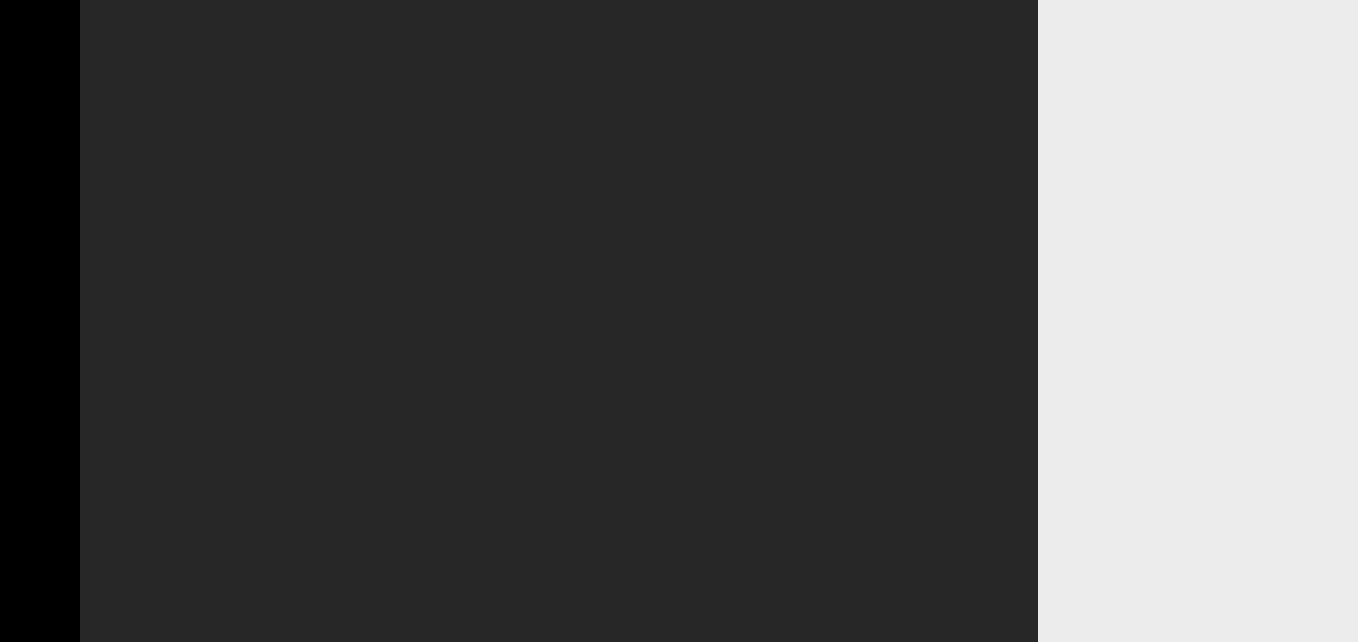 scroll, scrollTop: 0, scrollLeft: 0, axis: both 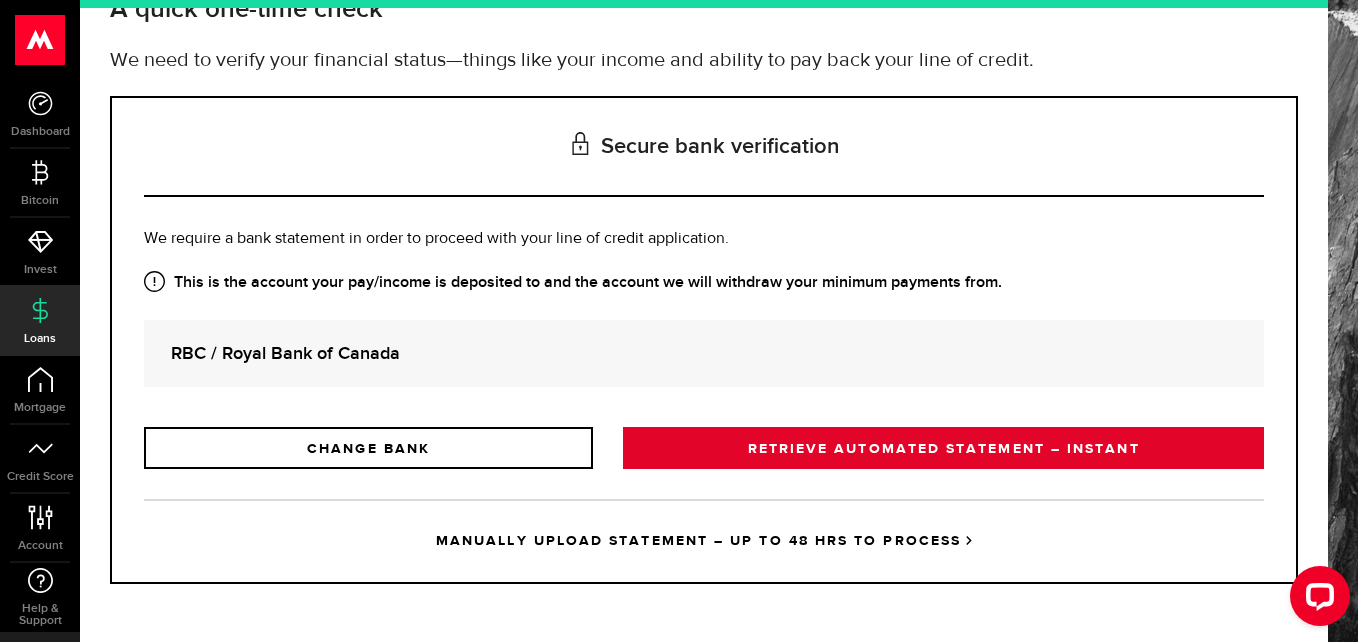 click on "RETRIEVE AUTOMATED STATEMENT – INSTANT" at bounding box center (943, 448) 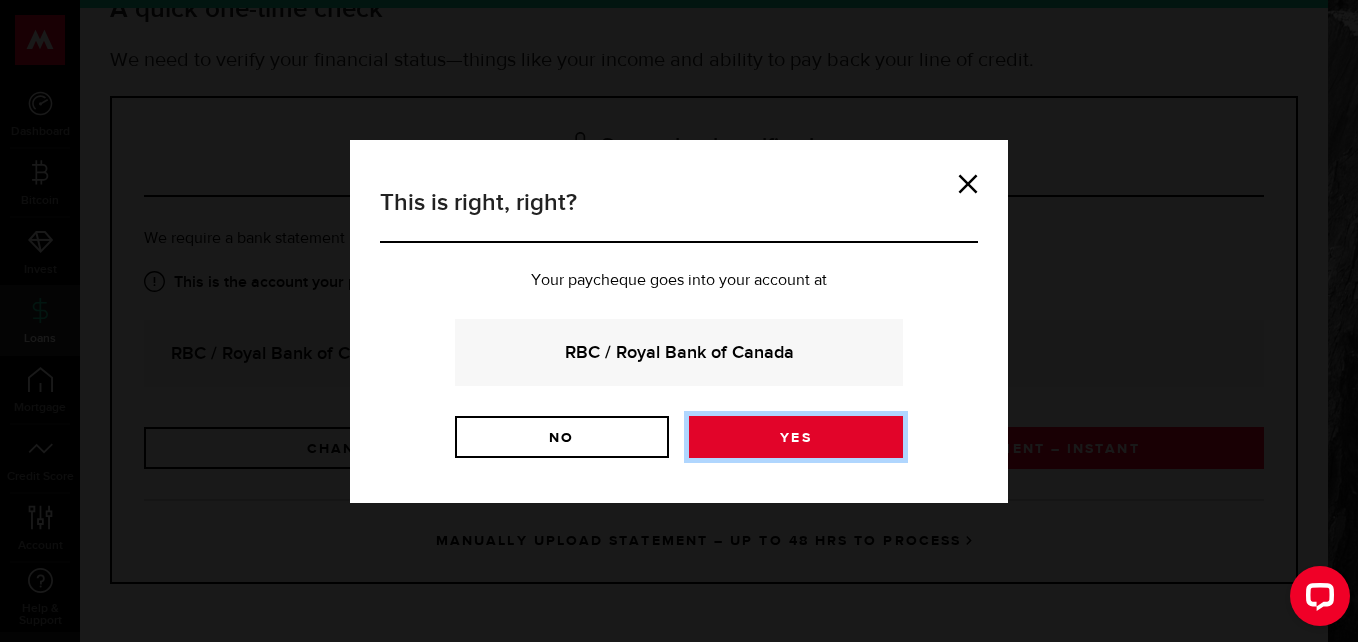 click on "Yes" at bounding box center (796, 437) 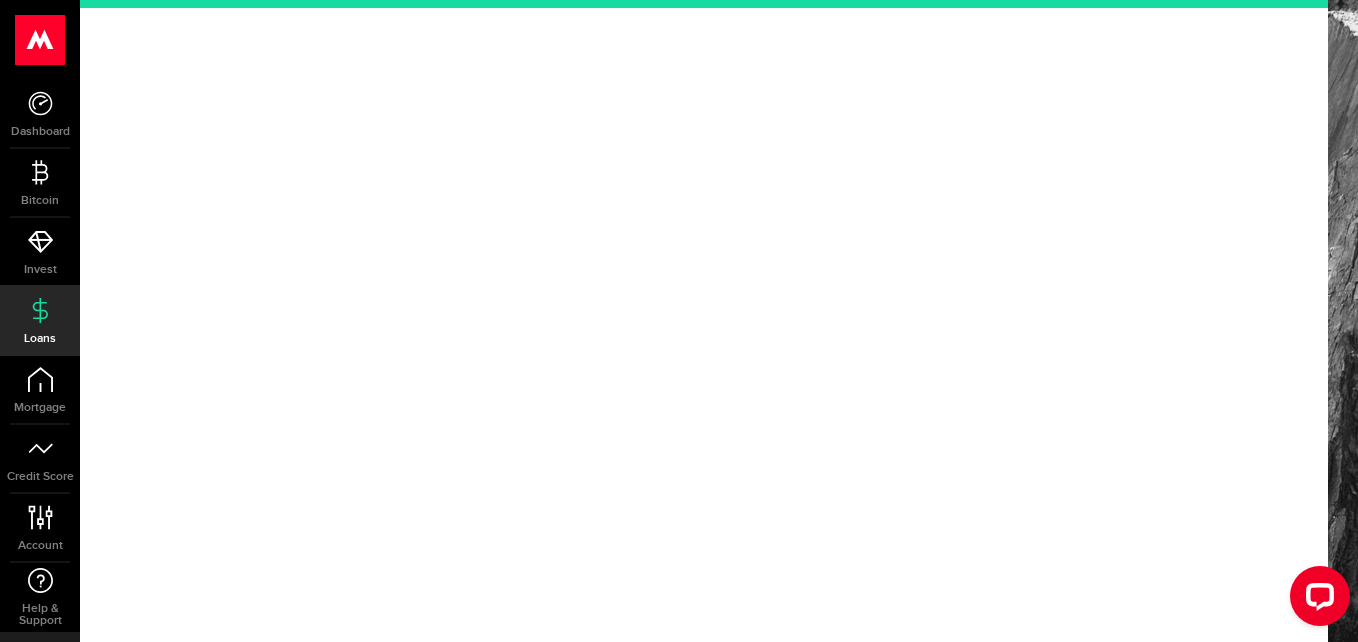 scroll, scrollTop: 0, scrollLeft: 0, axis: both 